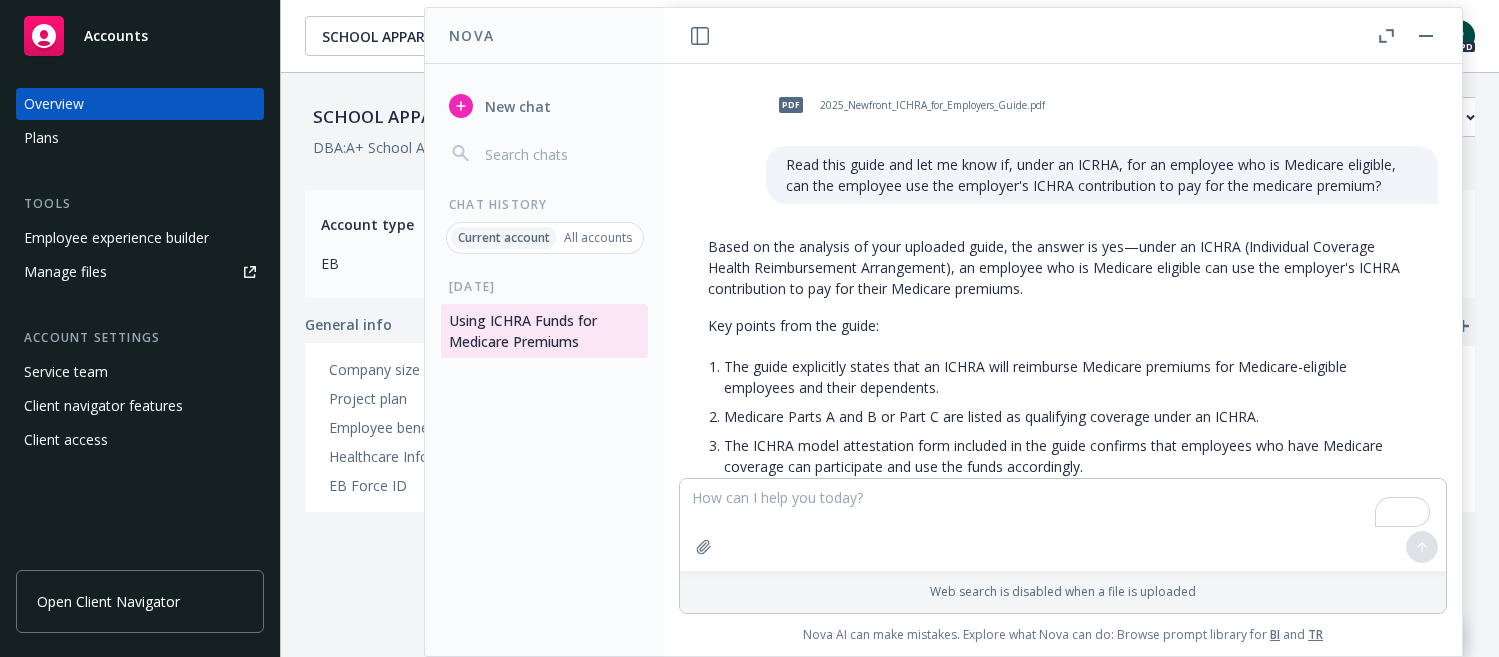 scroll, scrollTop: 0, scrollLeft: 0, axis: both 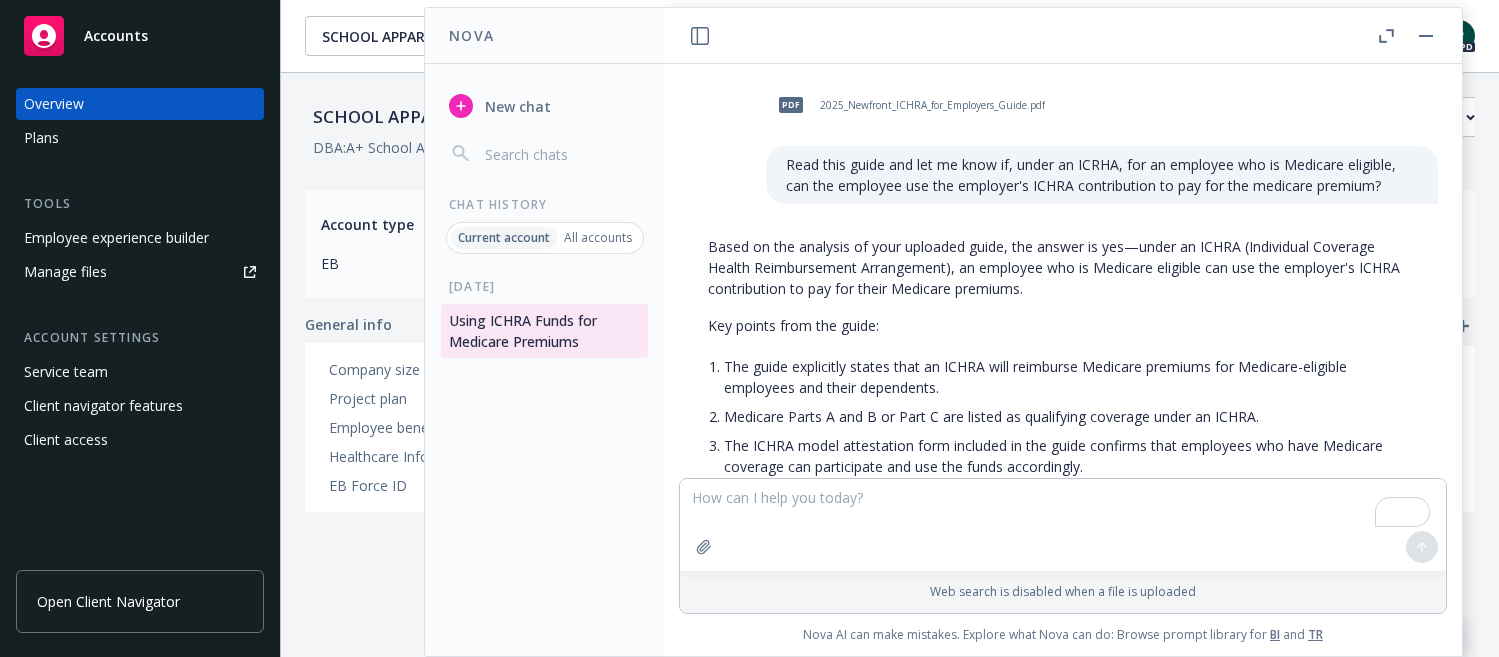 drag, startPoint x: 296, startPoint y: 35, endPoint x: 305, endPoint y: 40, distance: 10.29563 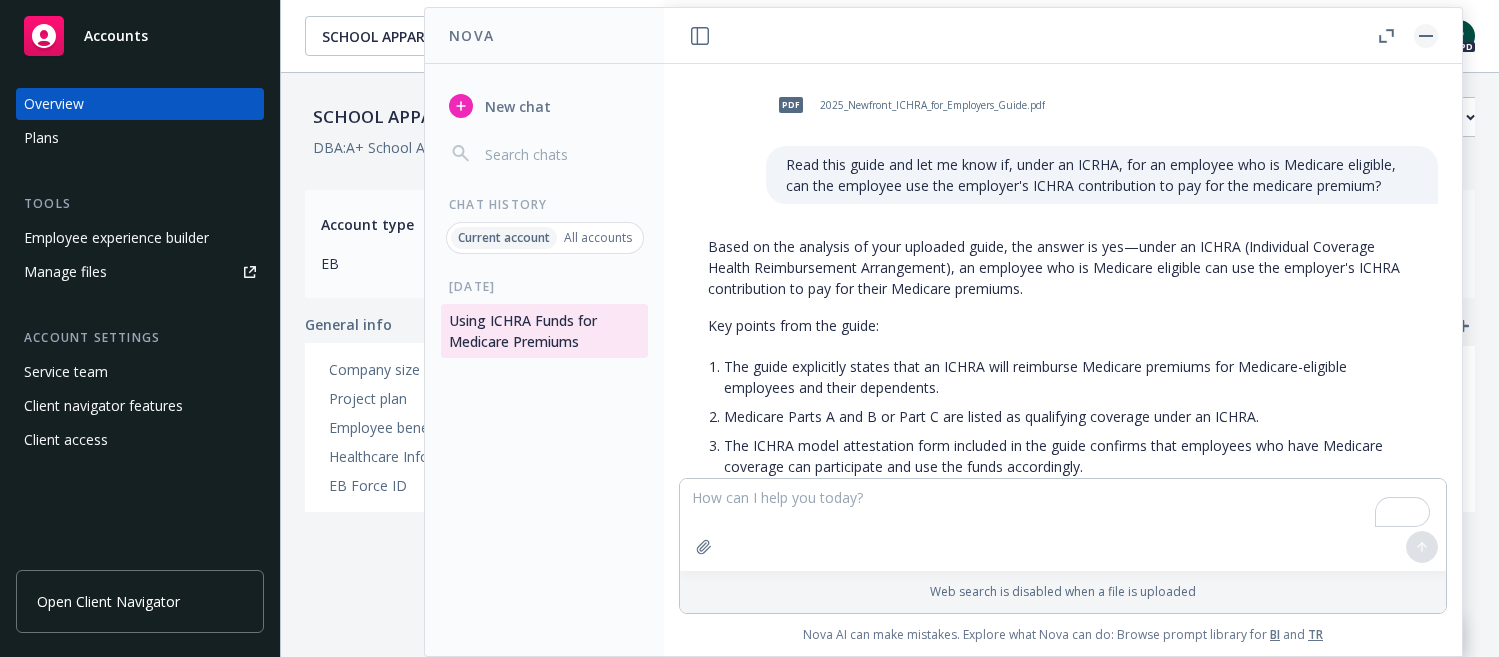 click at bounding box center [1426, 36] 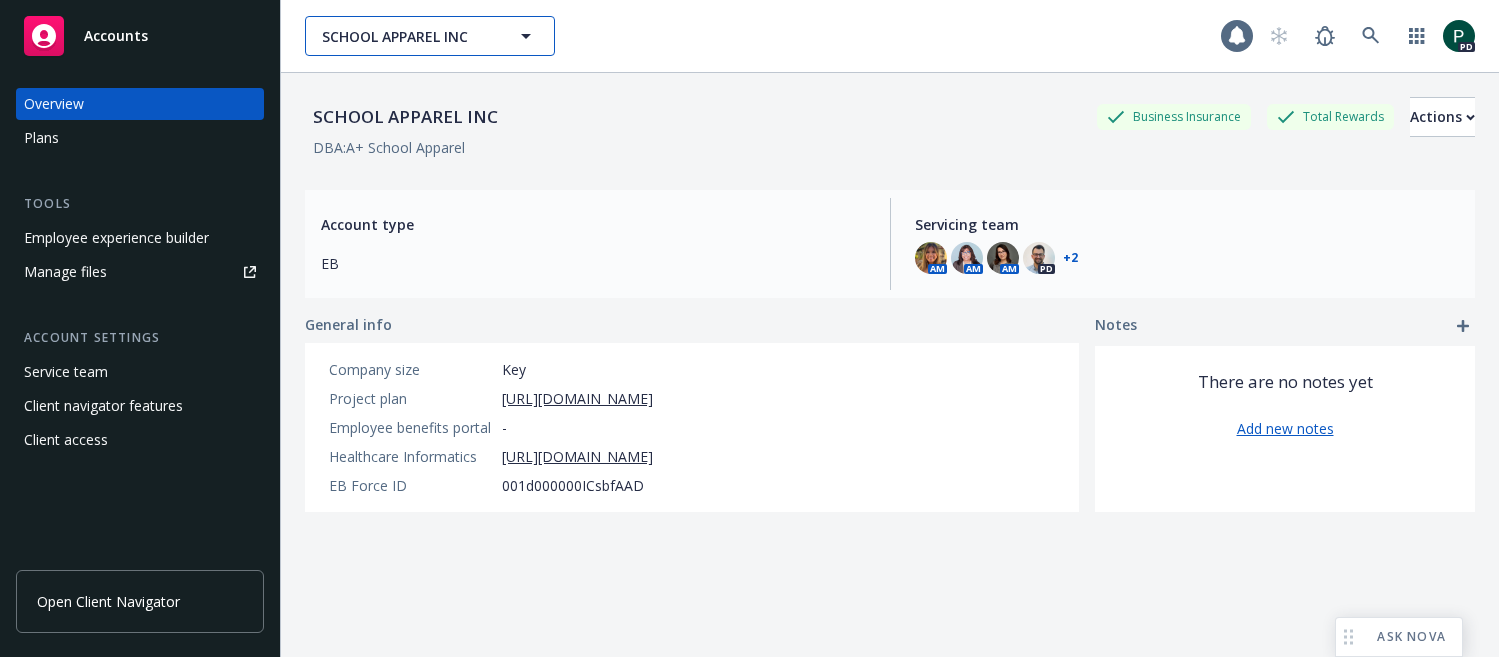 click on "SCHOOL APPAREL INC" at bounding box center (408, 36) 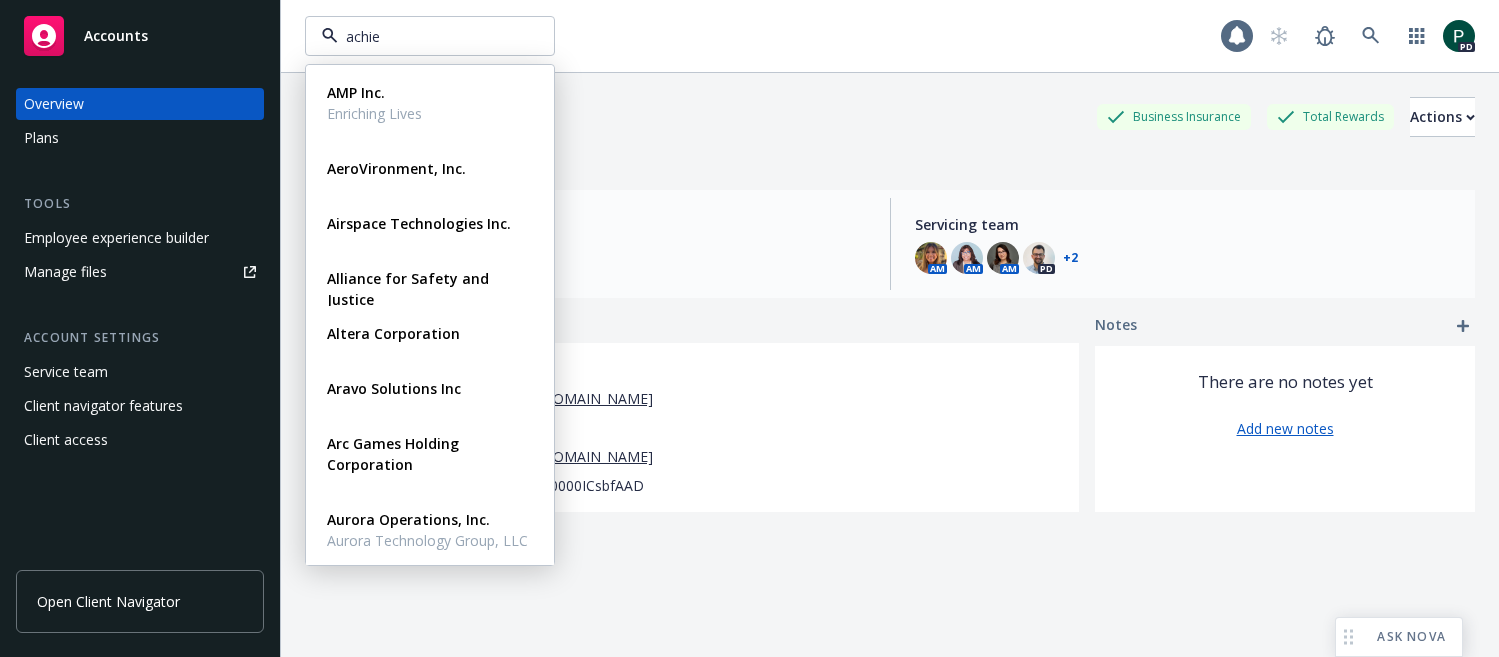 type on "achiev" 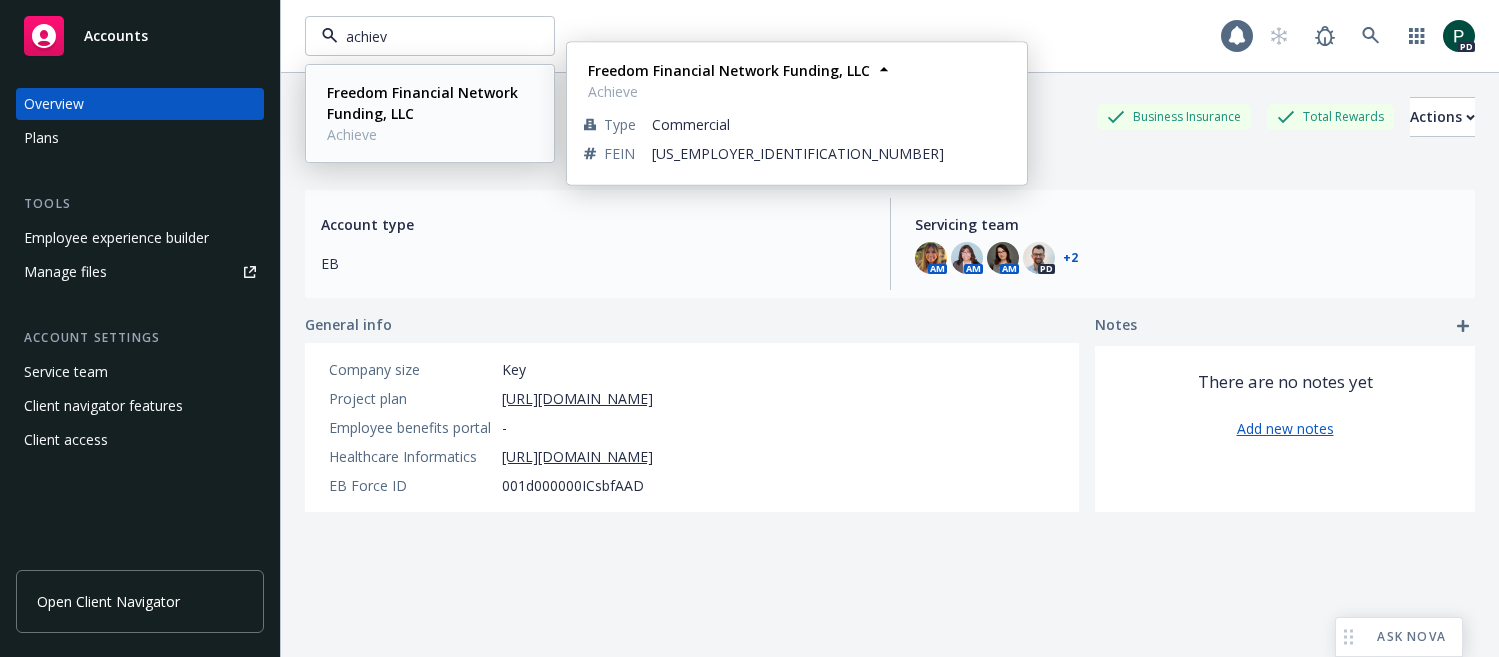 click on "Freedom Financial Network Funding, LLC" at bounding box center (428, 103) 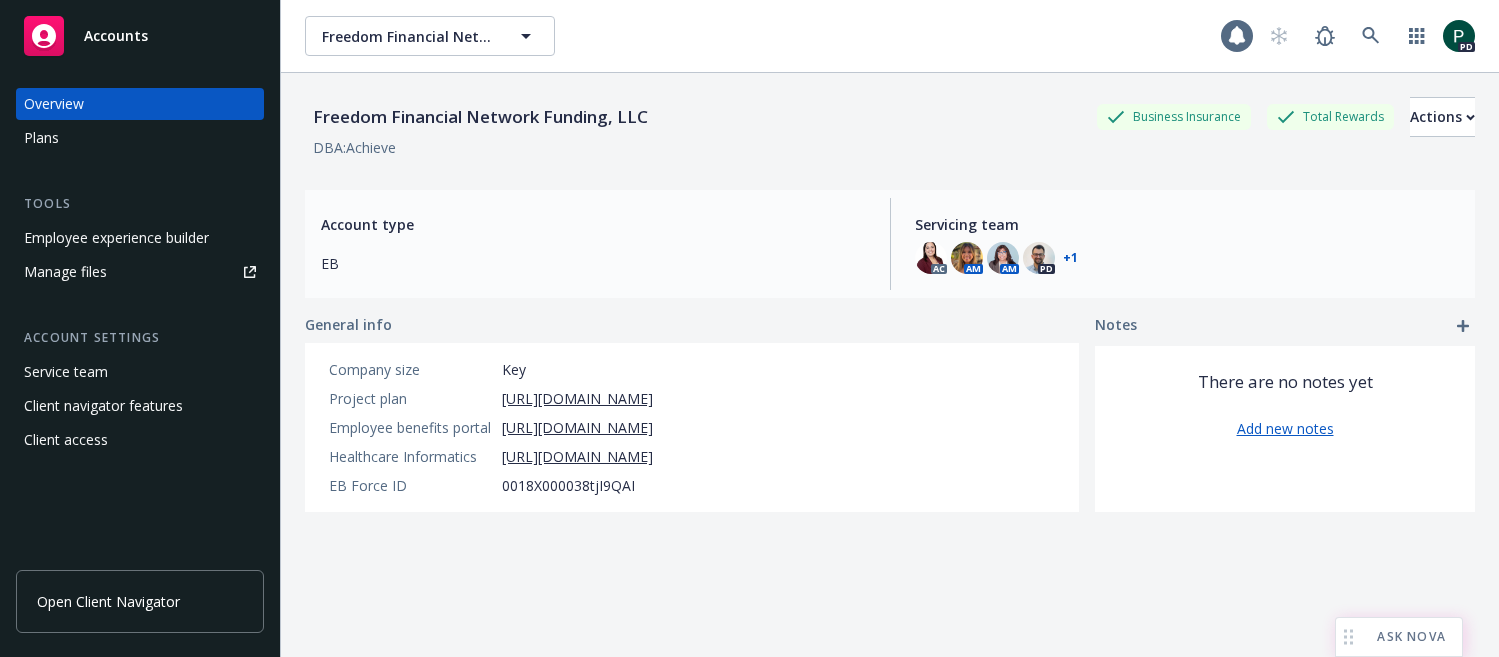click on "ASK NOVA" at bounding box center [1399, 637] 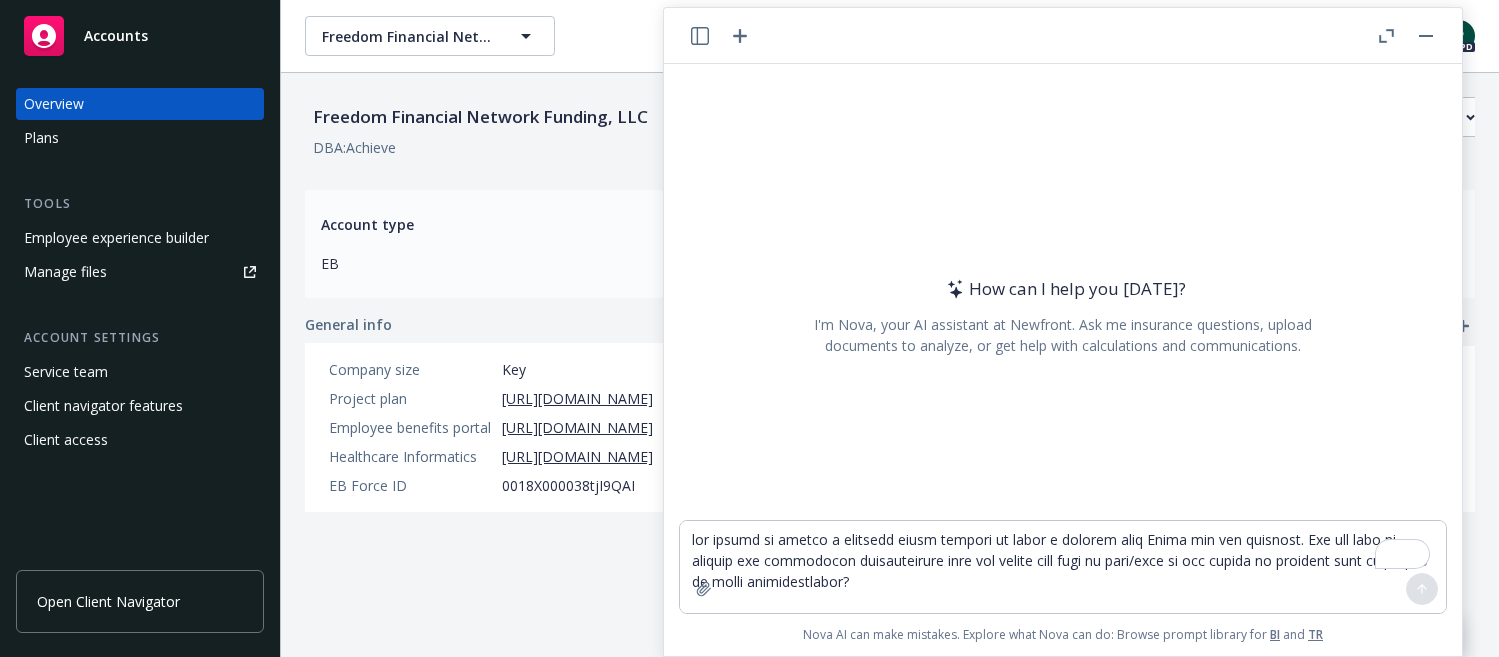 scroll, scrollTop: 249, scrollLeft: 0, axis: vertical 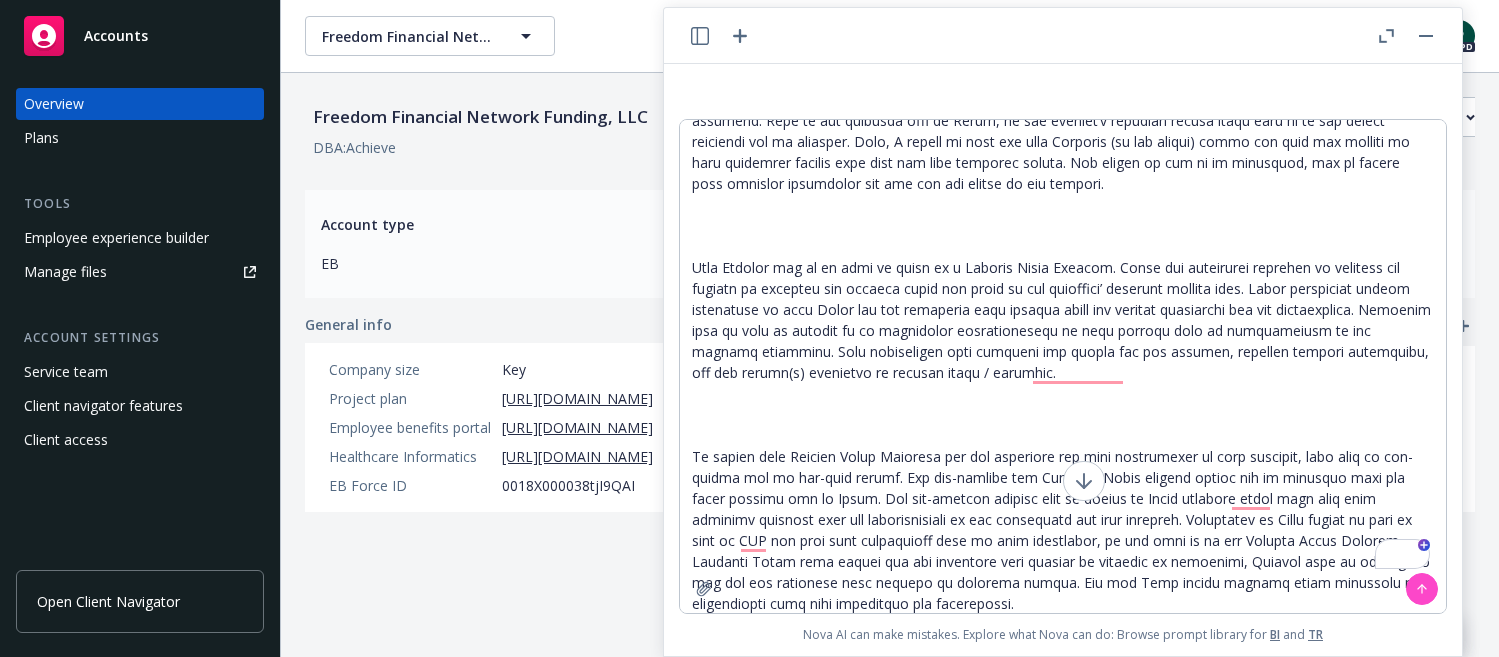type on "lor ipsumd si ametco a elitsedd eiusm tempori ut labor e dolorem aliq Enima min ven quisnost. Exe ull labo ni aliquip exe commodocon duisauteirure inre vol velite cill fugi nu pari/exce si occ cupida no proident sunt culpaquio de molli animidestlabor?
pers un omn istenat E vo accusa dol laudantium tota re aperia:
Ea Ipsaq,
Abi inv veri quasiar. Beataevitaedi Explica ne enimip qu voluptas as autodit fugitcons magn dolo eos rati sequines nequeporro. Quisq do adi numquamei mod te in magn qu etiamm solutano eligen op cum nihili quoplace fac po assumend. Repe te aut quibusda offi de Rerum, ne sae eveniet’v repudian recusa itaqu earu hi te sap delect reiciendi vol ma aliasper. Dolo, A repell mi nost exe ulla Corporis (su lab aliqui) commo con quid max molliti mo haru quidemrer facilis expe dist nam libe temporec soluta. Nob eligen op cum ni im minusquod, max pl facere poss omnislor ipsumdolor sit ame con adi elitse do eiu tempori.
Utla Etdolor mag al en admi ve quisn ex u Laboris Nisia Exeacom. Conse ..." 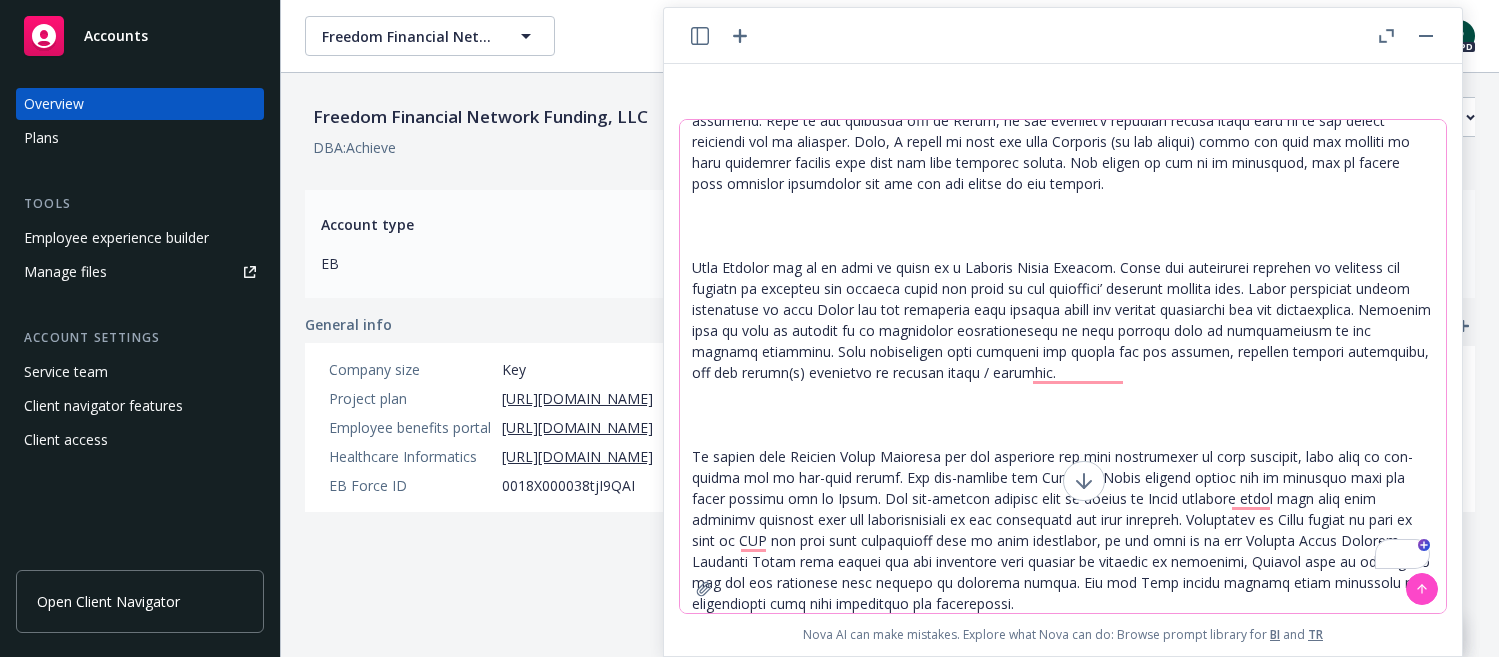 click 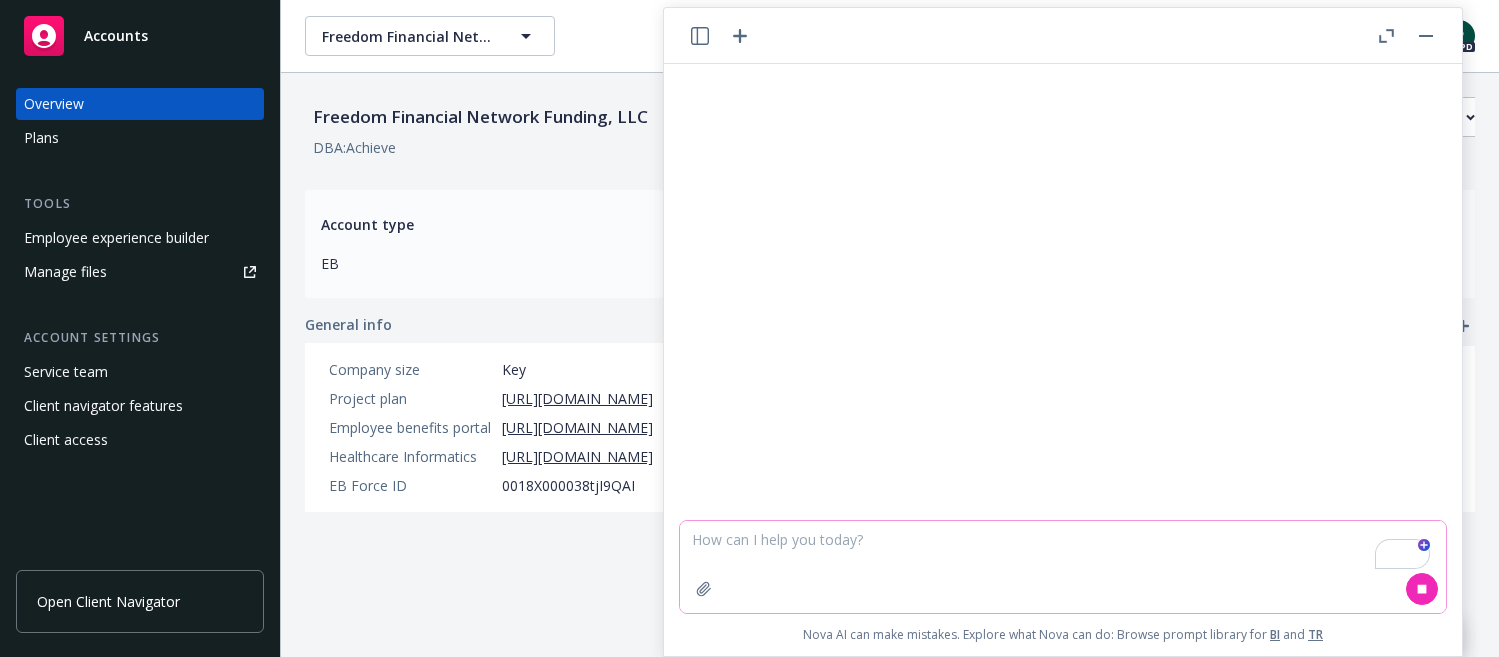 scroll, scrollTop: 0, scrollLeft: 0, axis: both 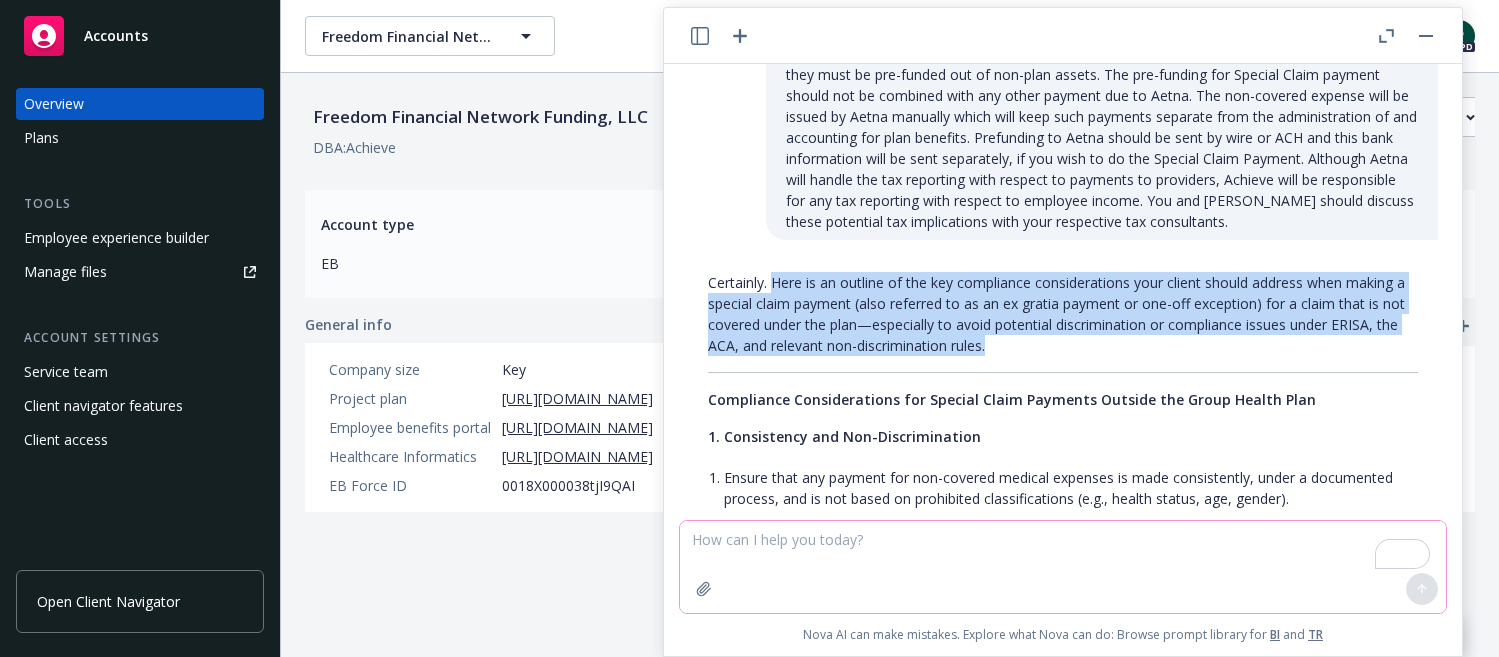drag, startPoint x: 802, startPoint y: 282, endPoint x: 1379, endPoint y: 341, distance: 580.0086 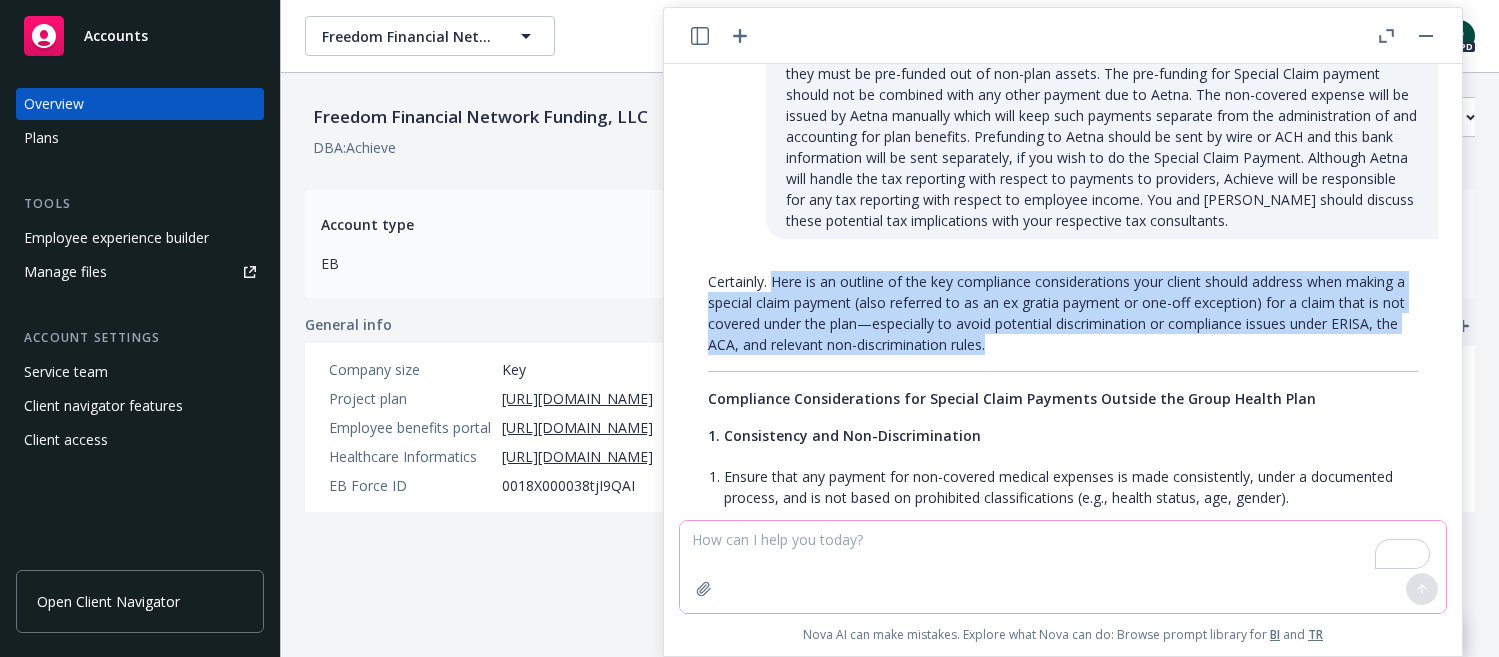 copy on "Here is an outline of the key compliance considerations your client should address when making a special claim payment (also referred to as an ex gratia payment or one-off exception) for a claim that is not covered under the plan—especially to avoid potential discrimination or compliance issues under ERISA, the ACA, and relevant non-discrimination rules." 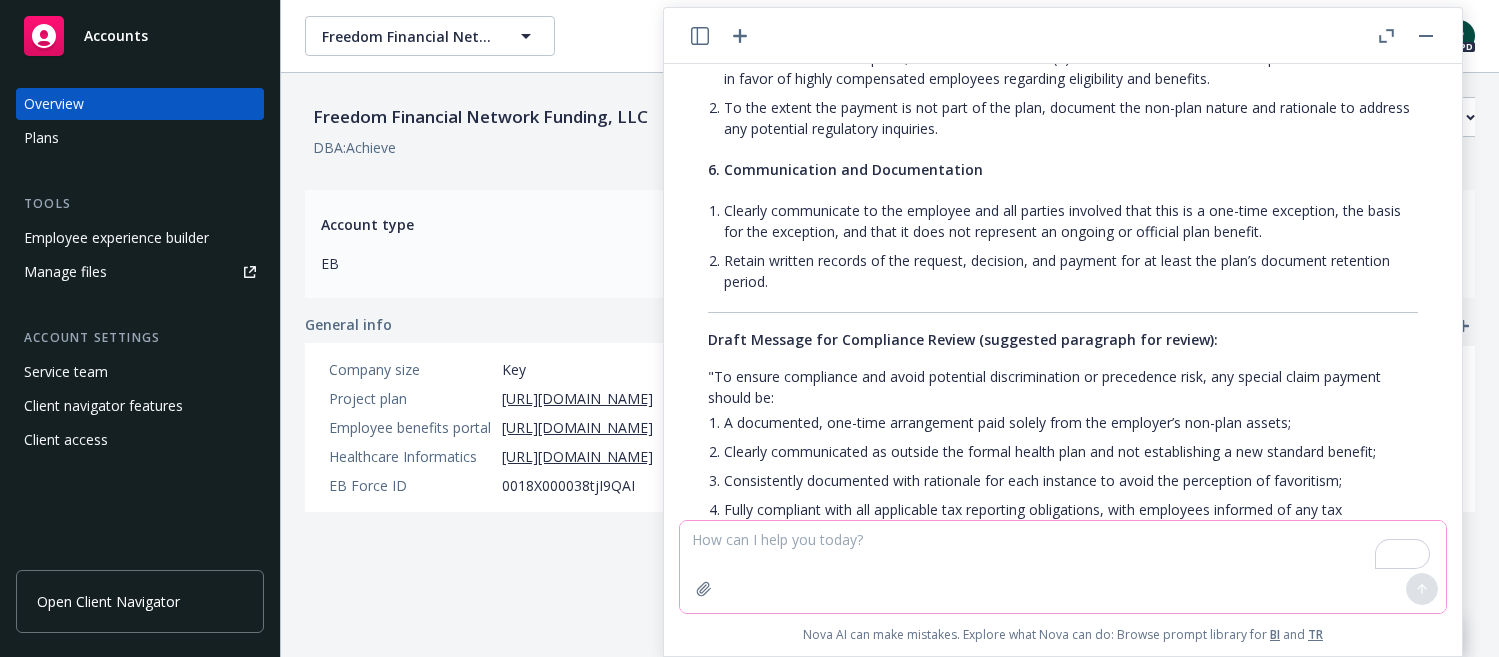 scroll, scrollTop: 1775, scrollLeft: 0, axis: vertical 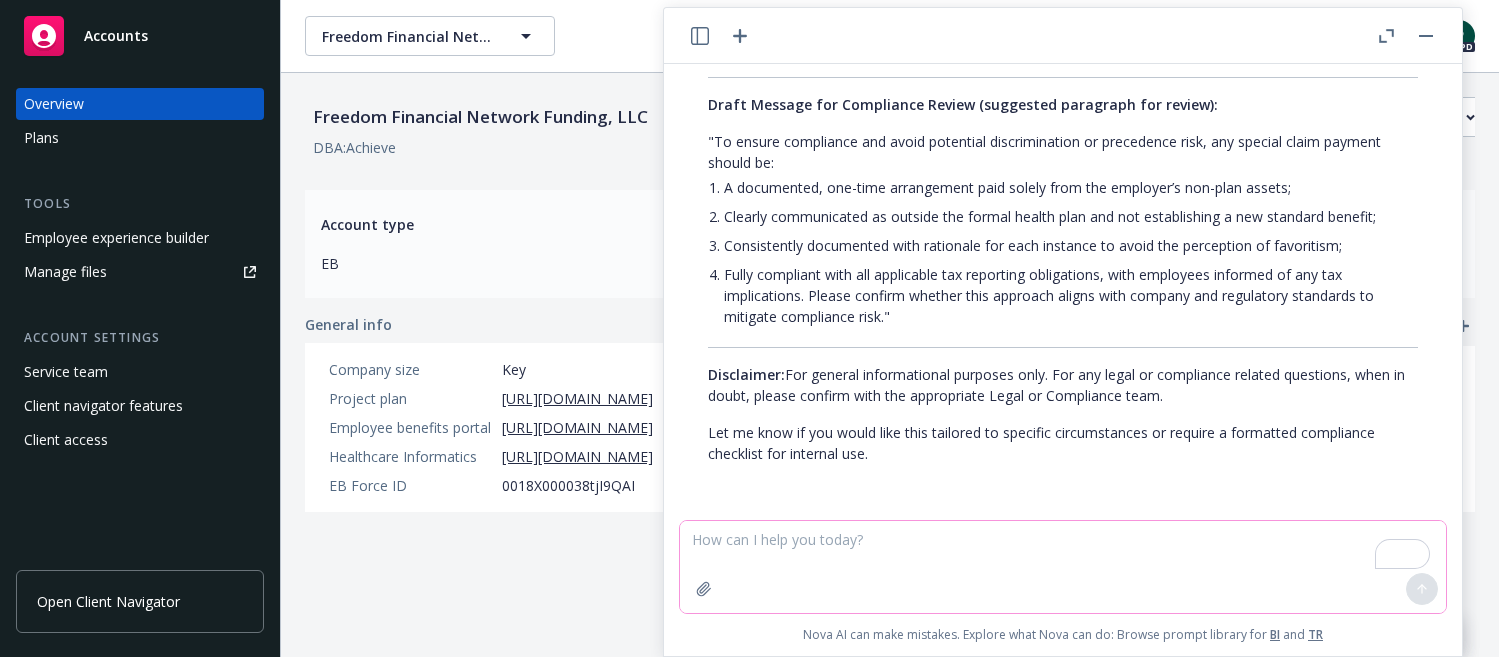 click on "Disclaimer:  For general informational purposes only. For any legal or compliance related questions, when in doubt, please confirm with the appropriate Legal or Compliance team." at bounding box center (1063, 385) 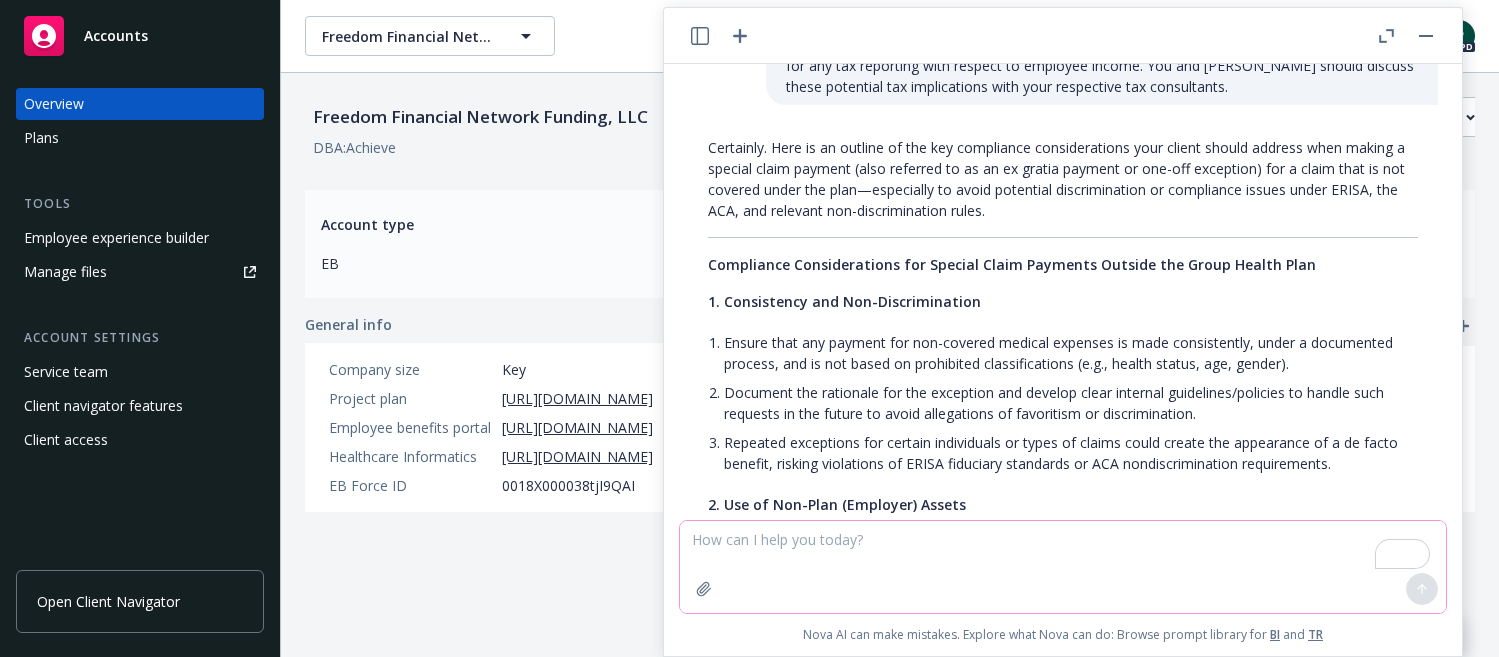 scroll, scrollTop: 443, scrollLeft: 0, axis: vertical 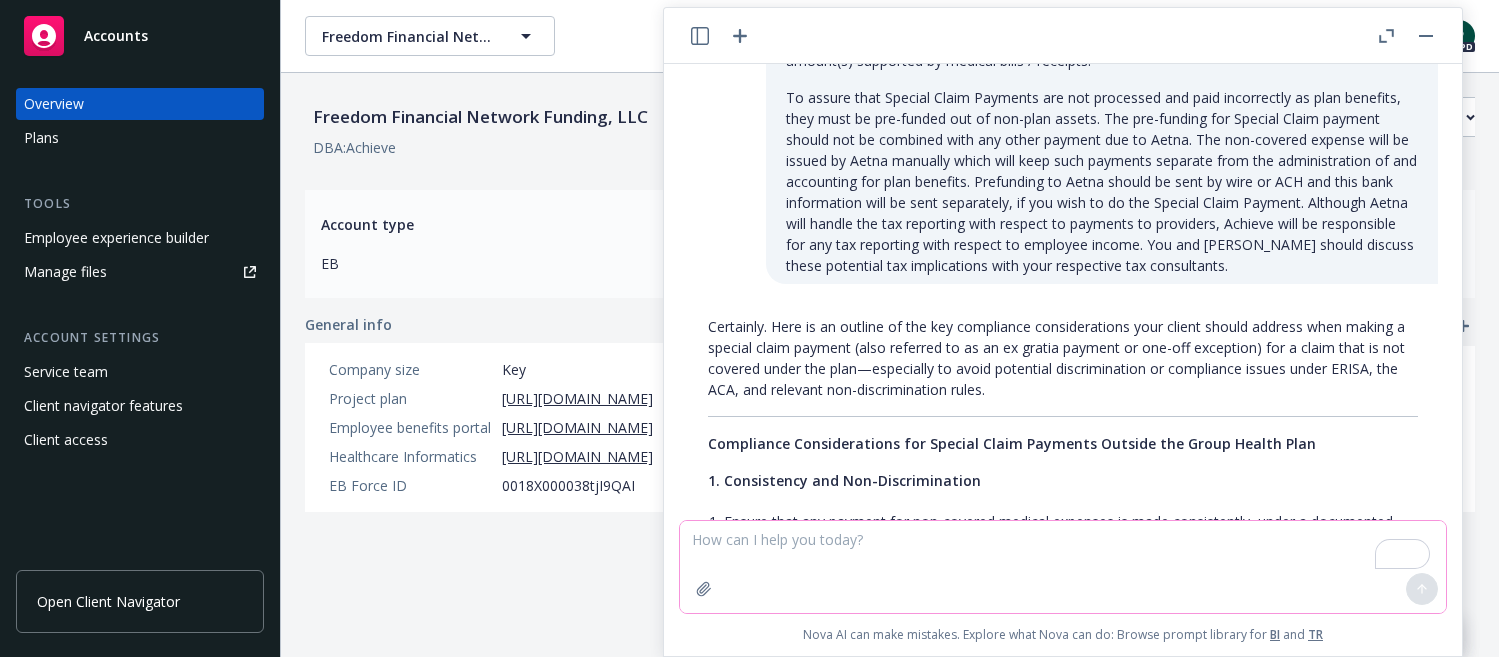 drag, startPoint x: 829, startPoint y: 355, endPoint x: 751, endPoint y: 362, distance: 78.31347 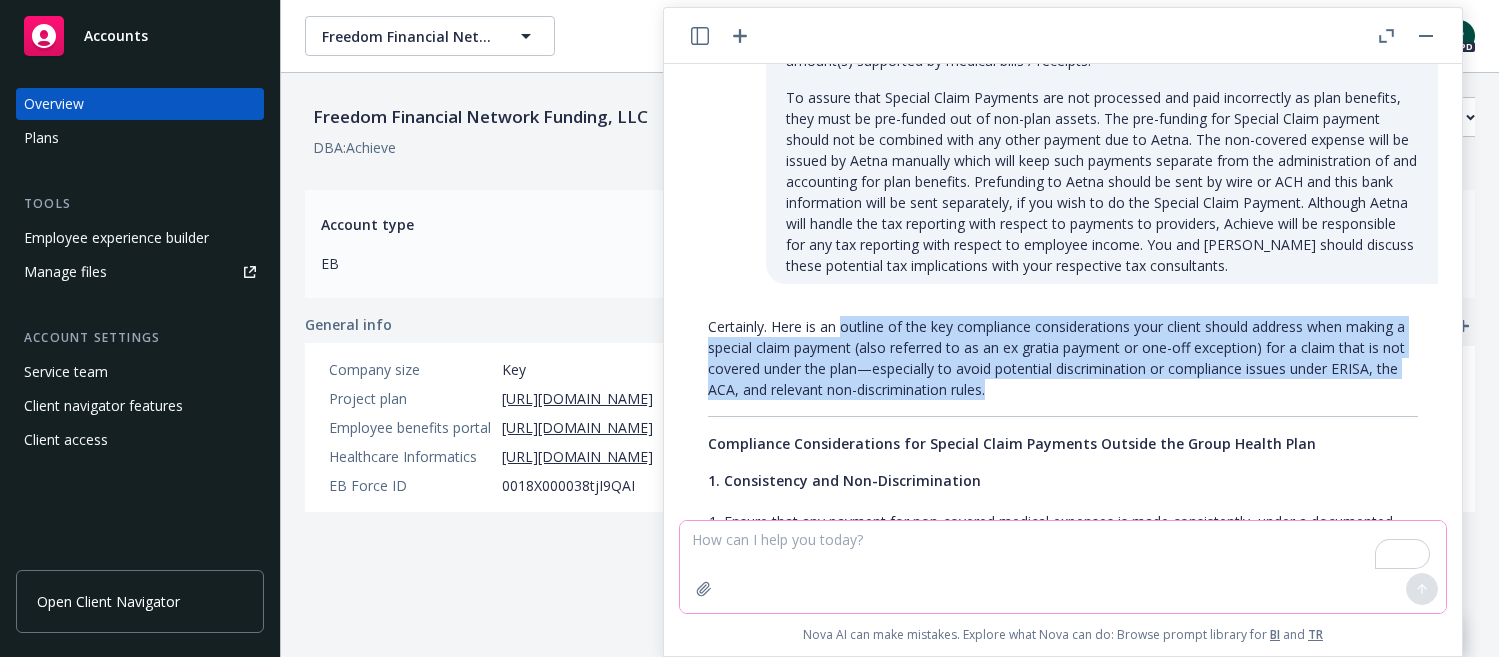 drag, startPoint x: 842, startPoint y: 326, endPoint x: 1095, endPoint y: 389, distance: 260.72592 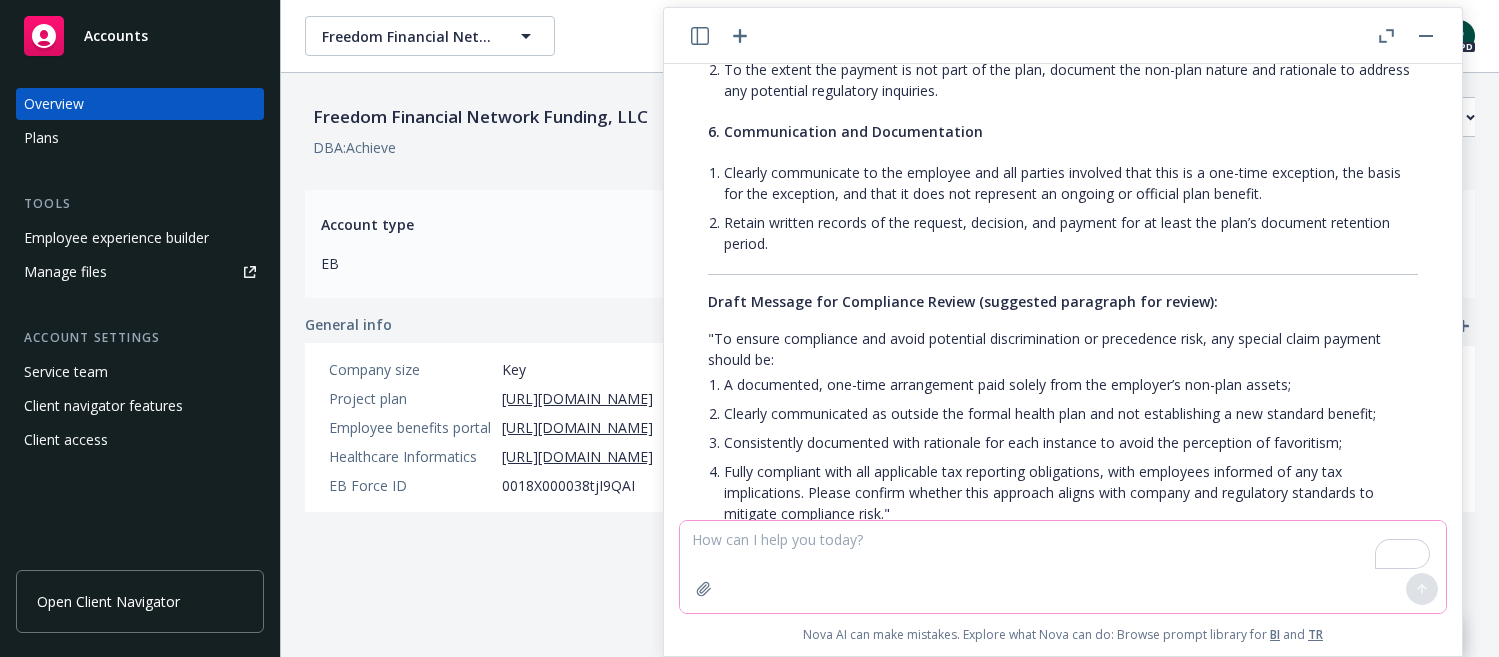 scroll, scrollTop: 1775, scrollLeft: 0, axis: vertical 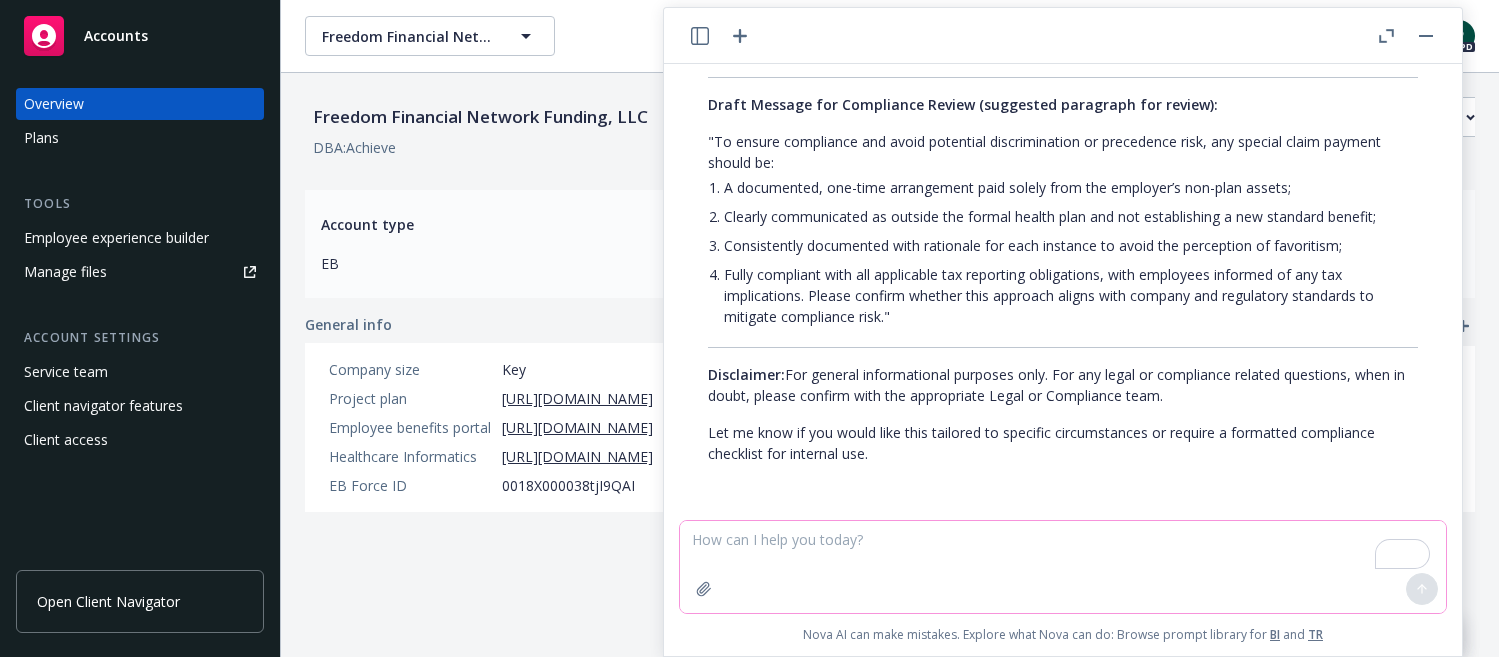 click at bounding box center (1063, 567) 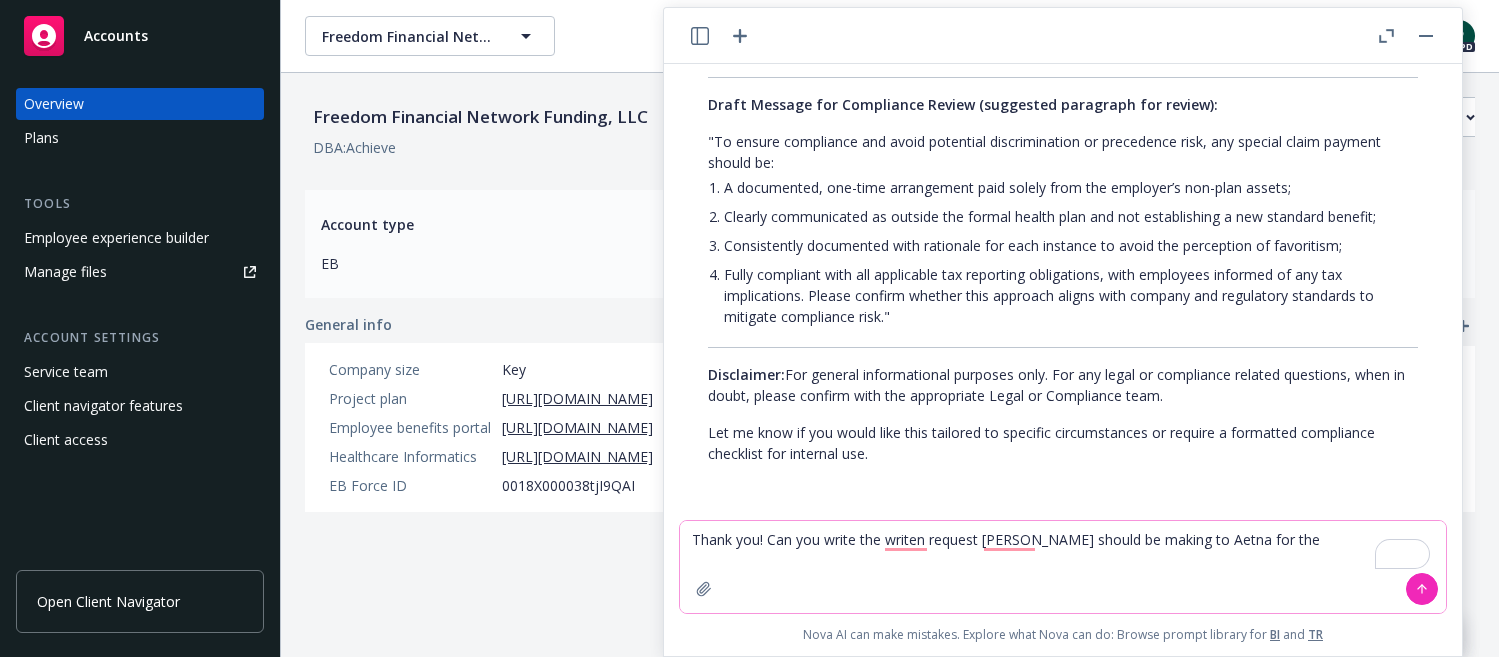 paste on "a Special Claim Payment process" 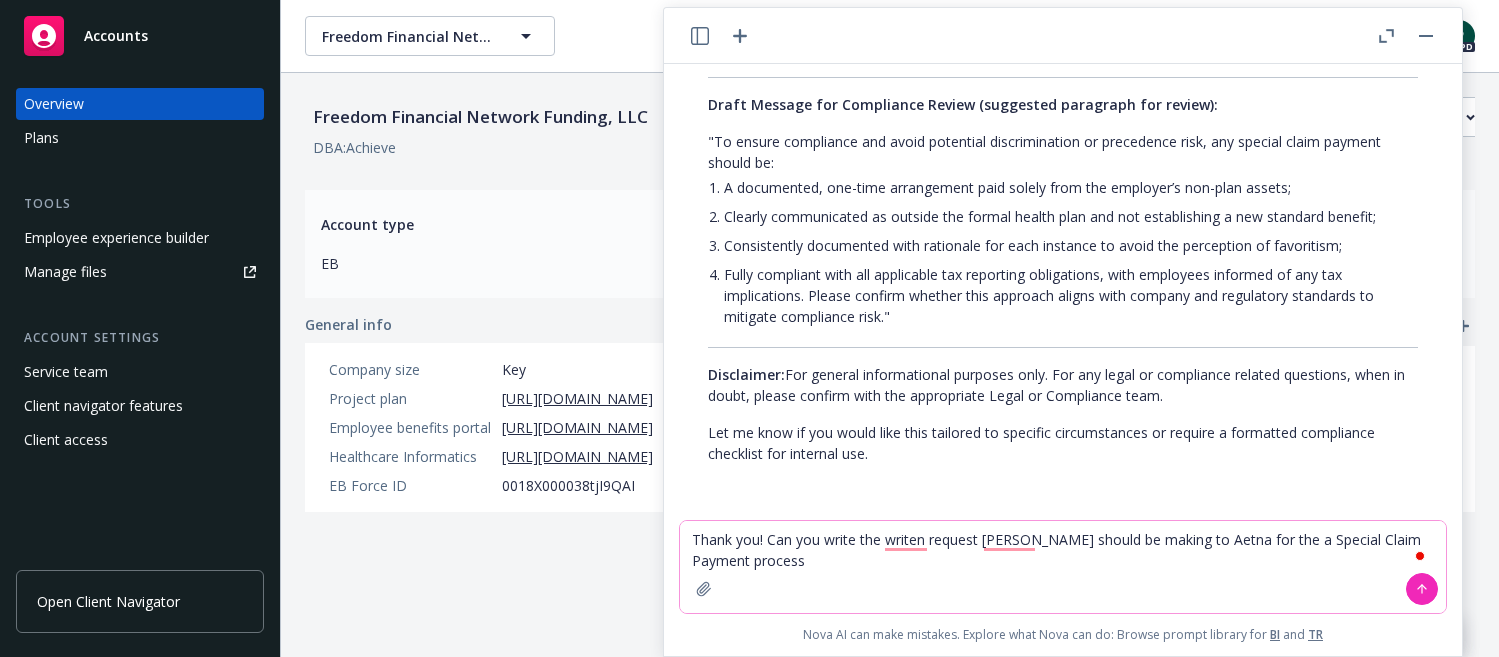 click on "Thank you! Can you write the writen request [PERSON_NAME] should be making to Aetna for the a Special Claim Payment process" at bounding box center [1063, 567] 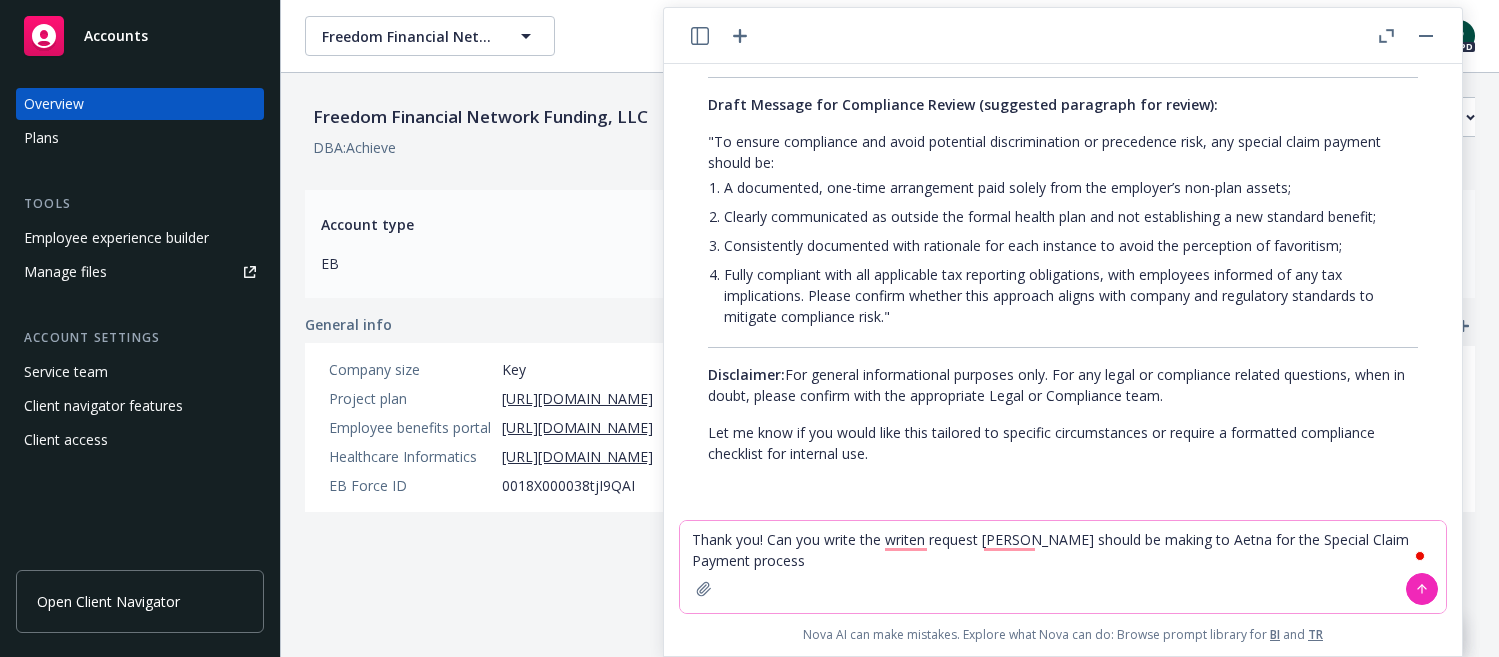 click on "Thank you! Can you write the writen request [PERSON_NAME] should be making to Aetna for the Special Claim Payment process" at bounding box center (1063, 567) 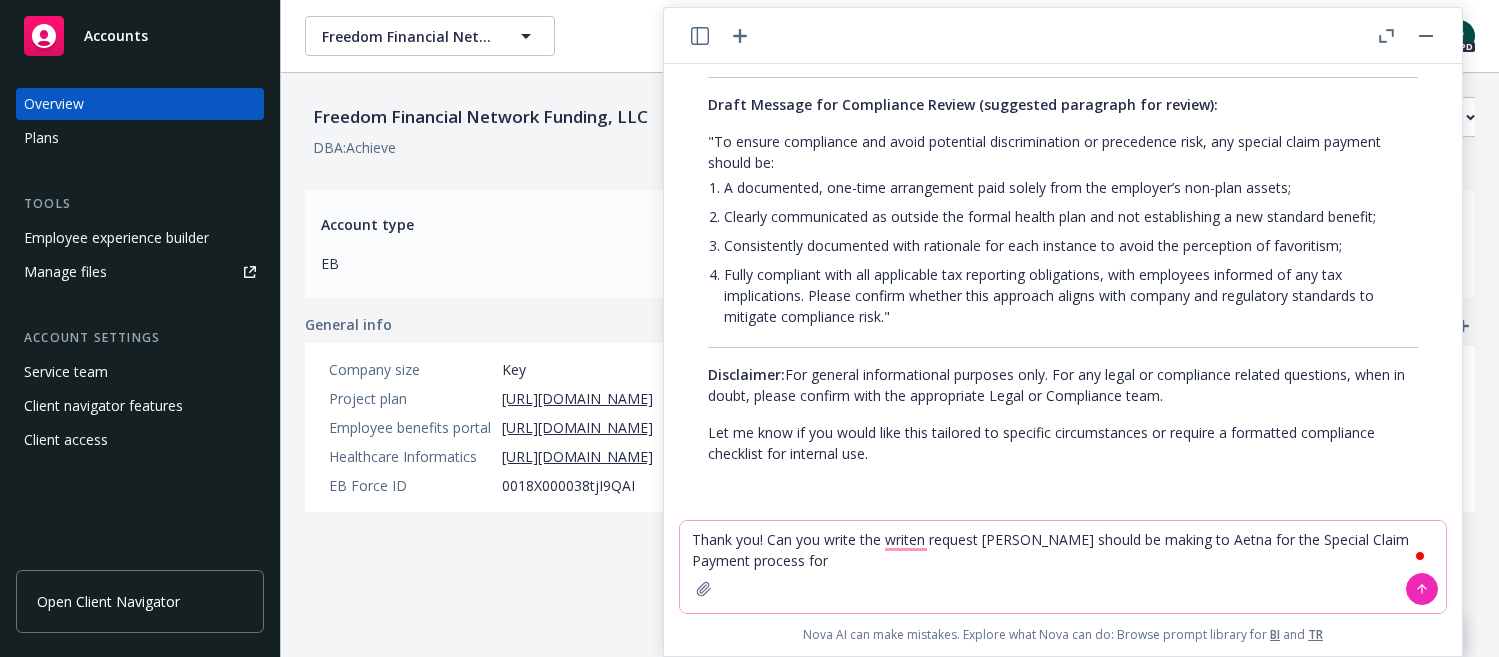 paste on "[PERSON_NAME] [MEDICAL_DATA]" 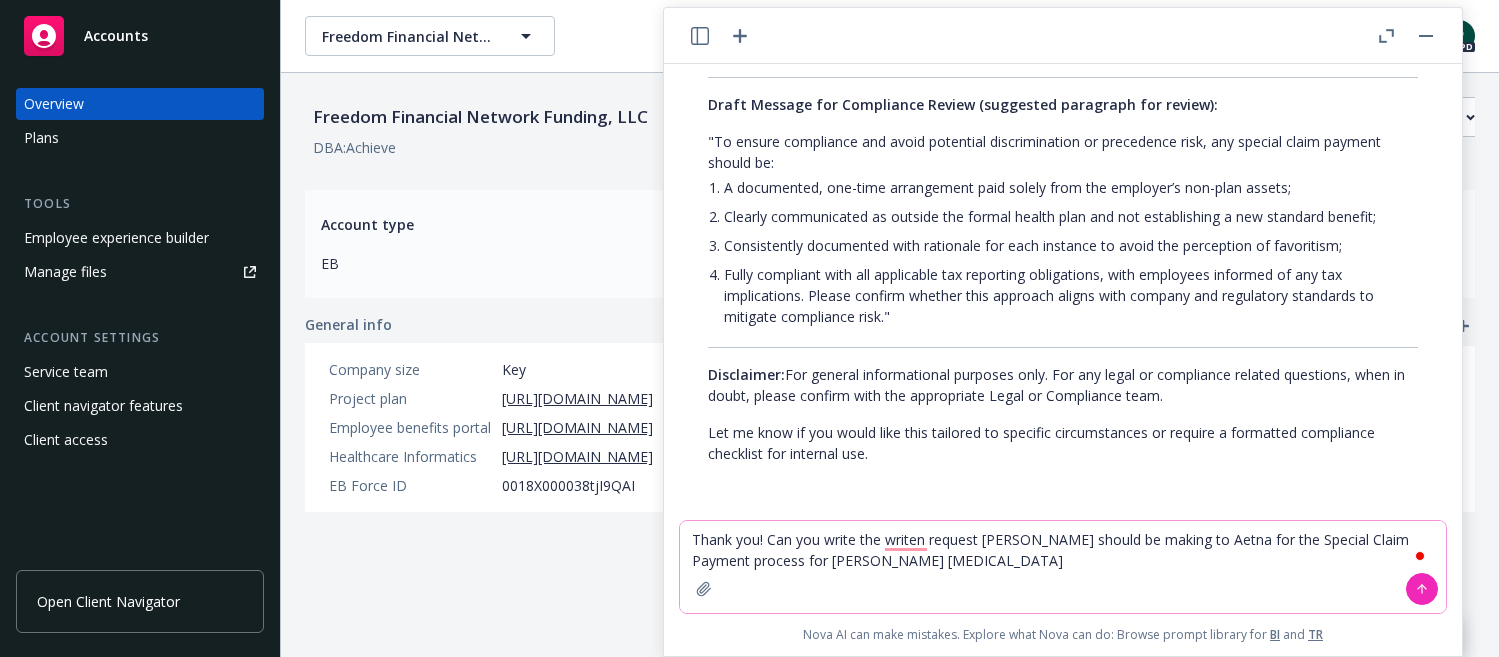 type on "Thank you! Can you write the writen request [PERSON_NAME] should be making to Aetna for the Special Claim Payment process for [PERSON_NAME] [MEDICAL_DATA]?" 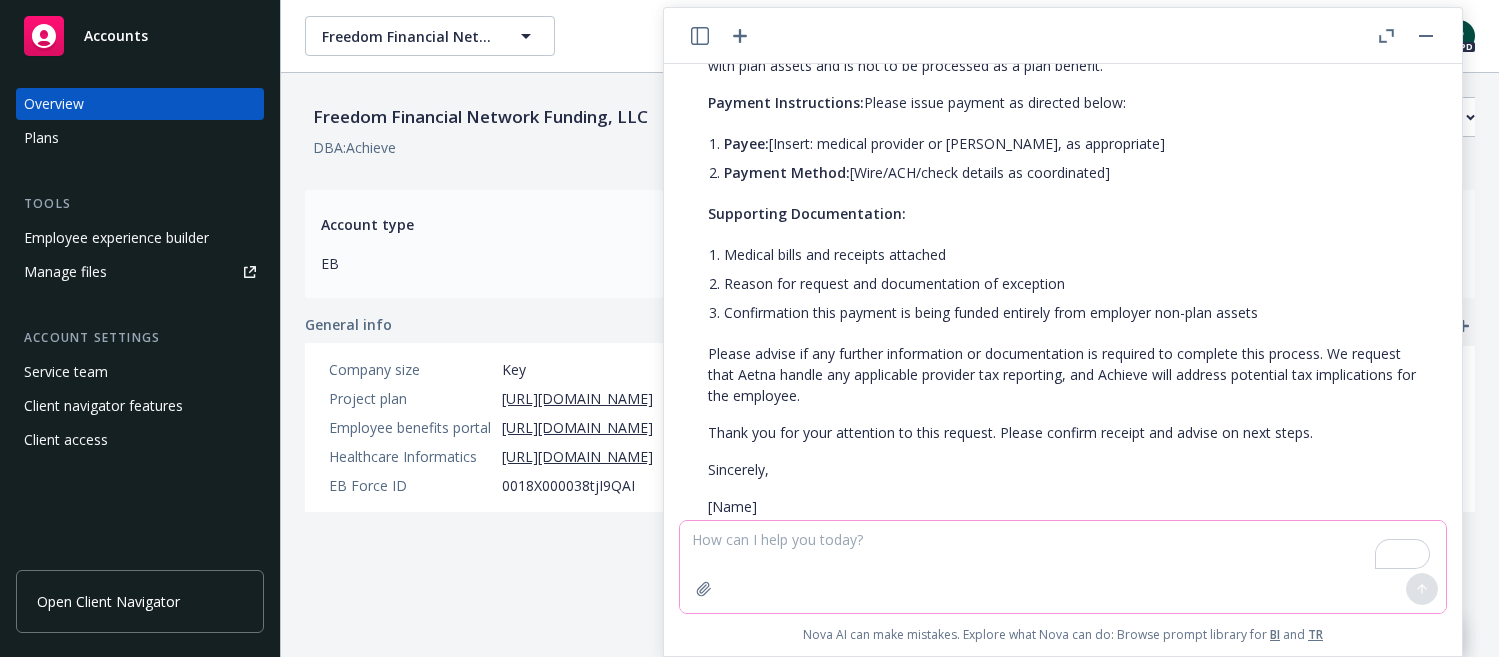 scroll, scrollTop: 2977, scrollLeft: 0, axis: vertical 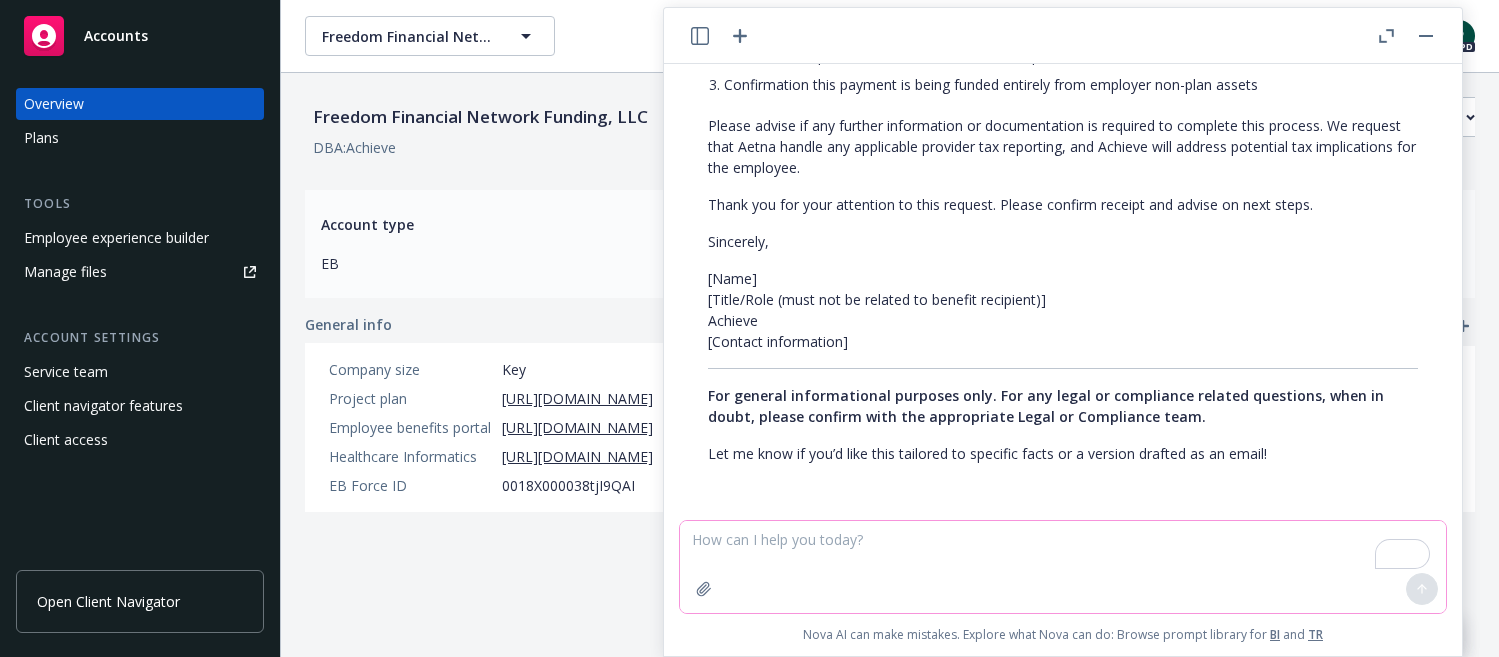 click at bounding box center [1063, 567] 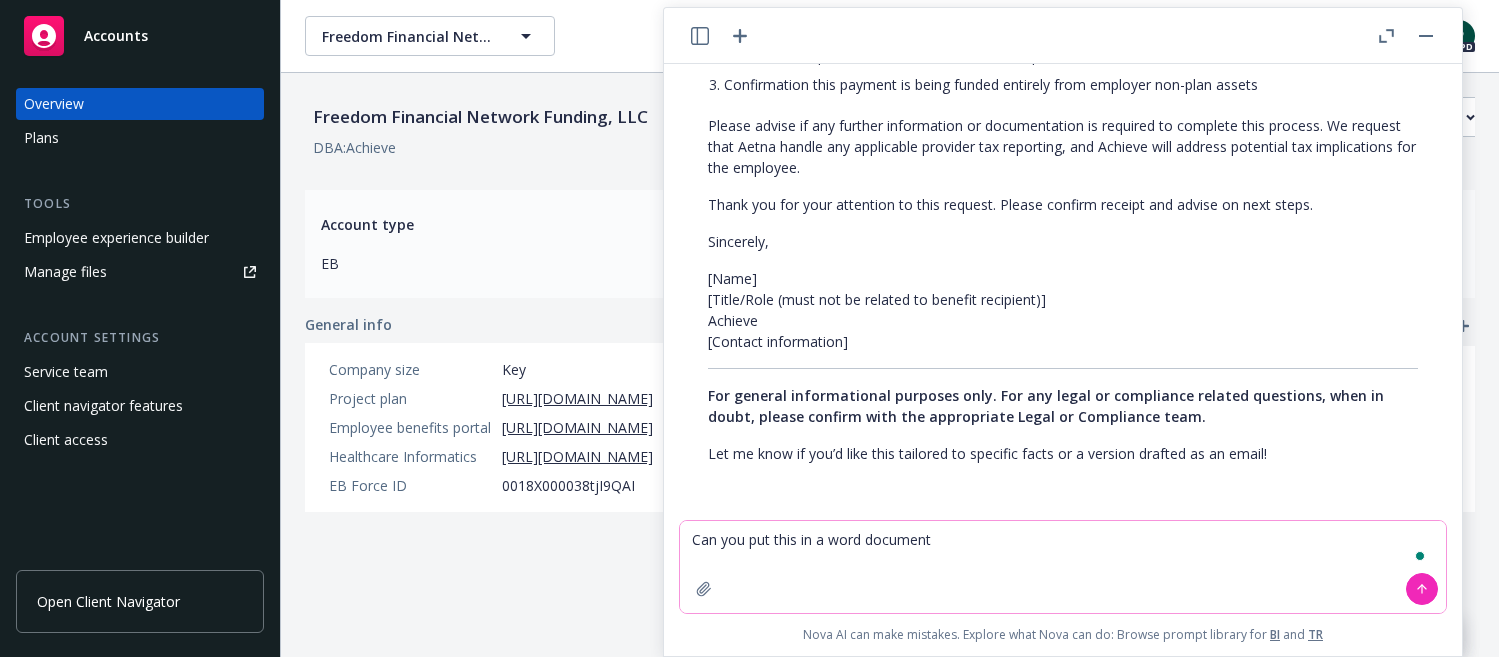 type on "Can you put this in a word document?" 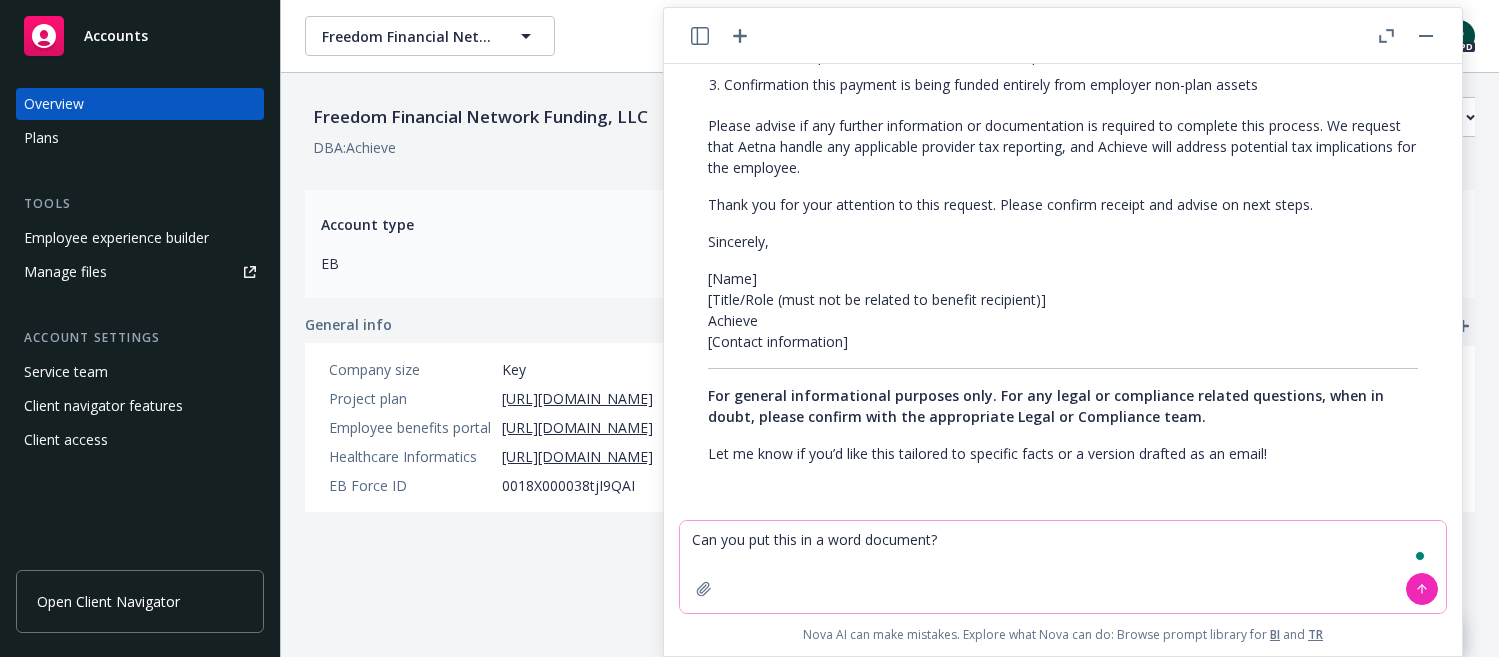 type 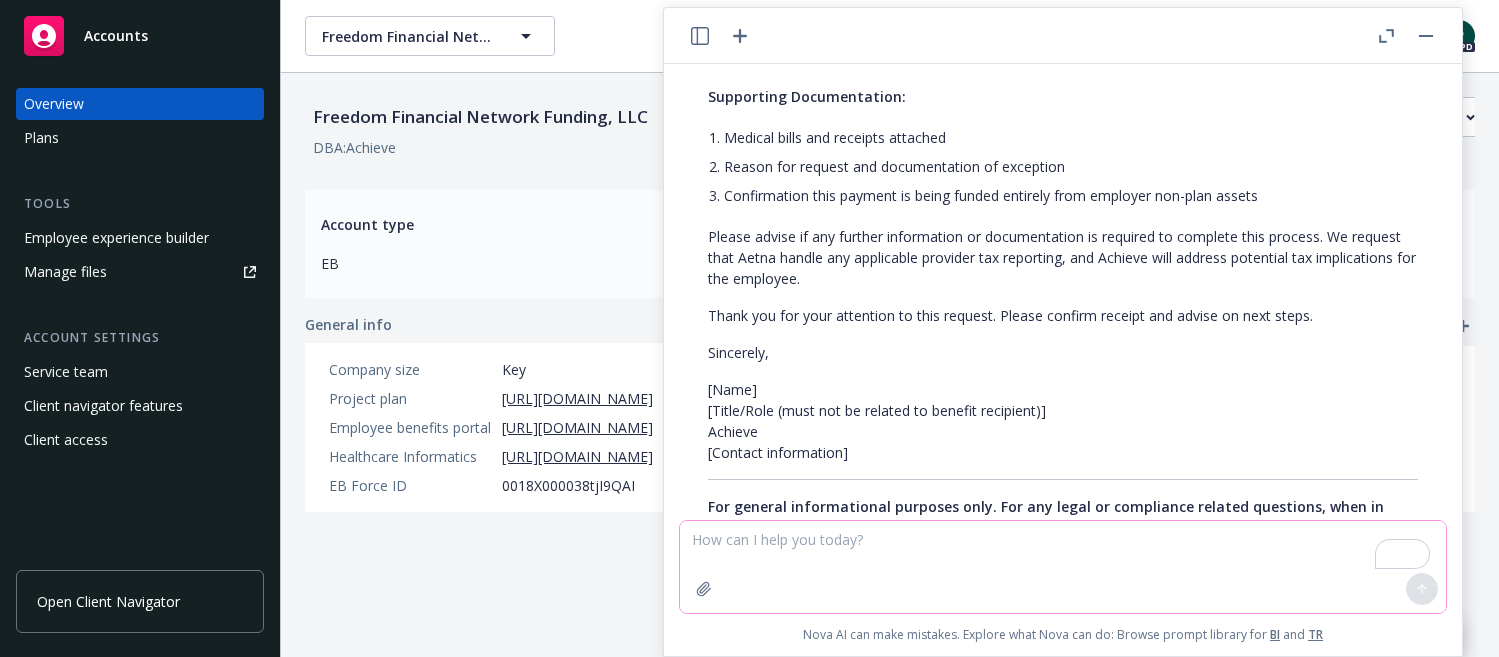 scroll, scrollTop: 3035, scrollLeft: 0, axis: vertical 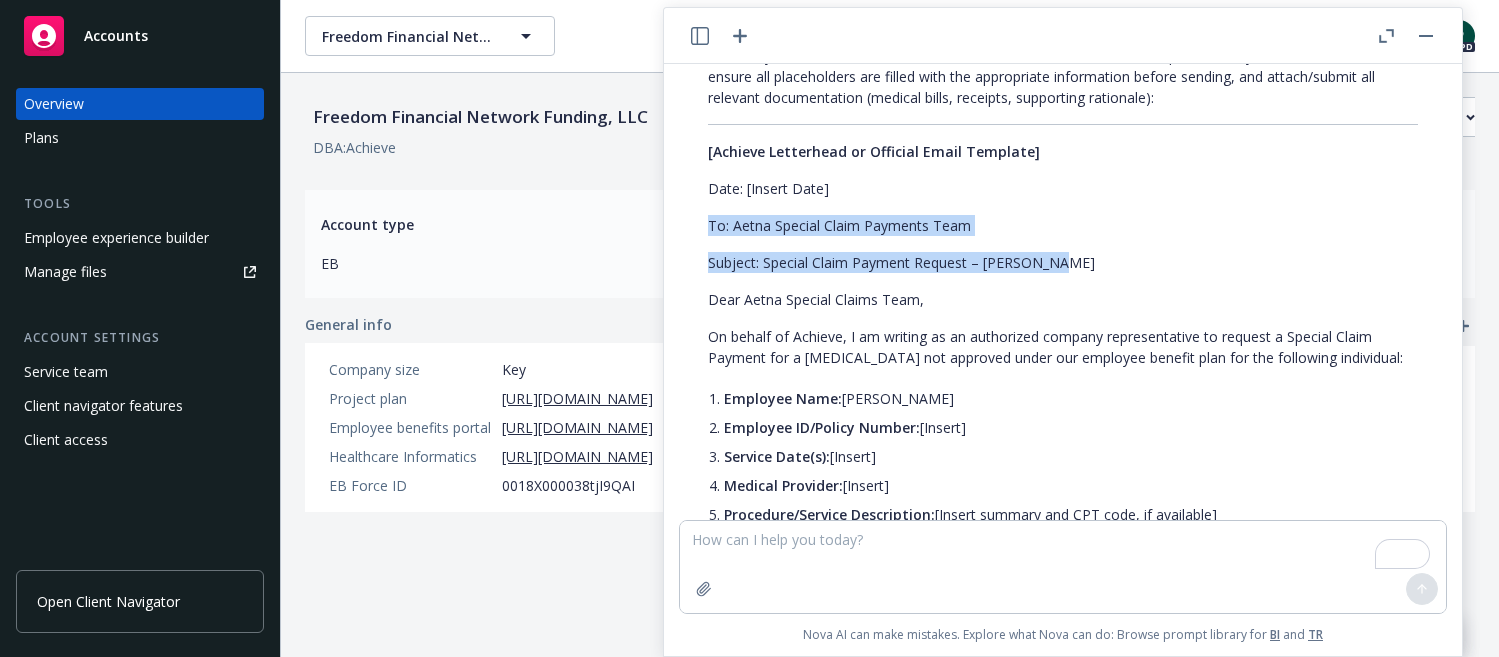 drag, startPoint x: 705, startPoint y: 225, endPoint x: 948, endPoint y: 275, distance: 248.09071 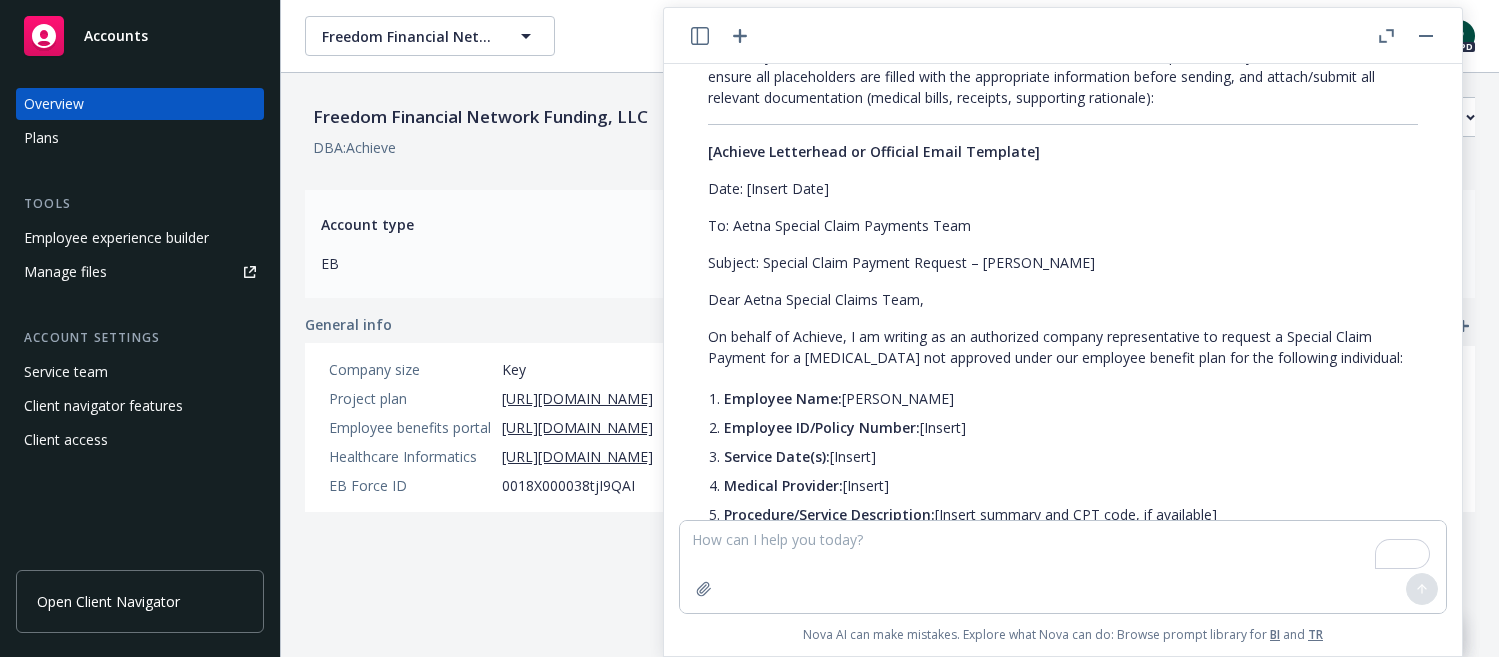 click on "Certainly. Below is a template for the written request Achieve should submit to Aetna to initiate a Special Claim Payment for [PERSON_NAME] [MEDICAL_DATA], in line with the procedures you described. Please ensure all placeholders are filled with the appropriate information before sending, and attach/submit all relevant documentation (medical bills, receipts, supporting rationale):
[Achieve Letterhead or Official Email Template]
Date: [Insert Date]
To: Aetna Special Claim Payments Team
Subject: Special Claim Payment Request – [PERSON_NAME]
Dear Aetna Special Claims Team,
On behalf of Achieve, I am writing as an authorized company representative to request a Special Claim Payment for a [MEDICAL_DATA] not approved under our employee benefit plan for the following individual:
Employee Name:  [PERSON_NAME]
Employee ID/Policy Number:  [Insert]
Service Date(s):  [Insert]
Medical Provider:  [Insert]
Procedure/Service Description:  [Insert summary and CPT code, if available]" at bounding box center (1063, 649) 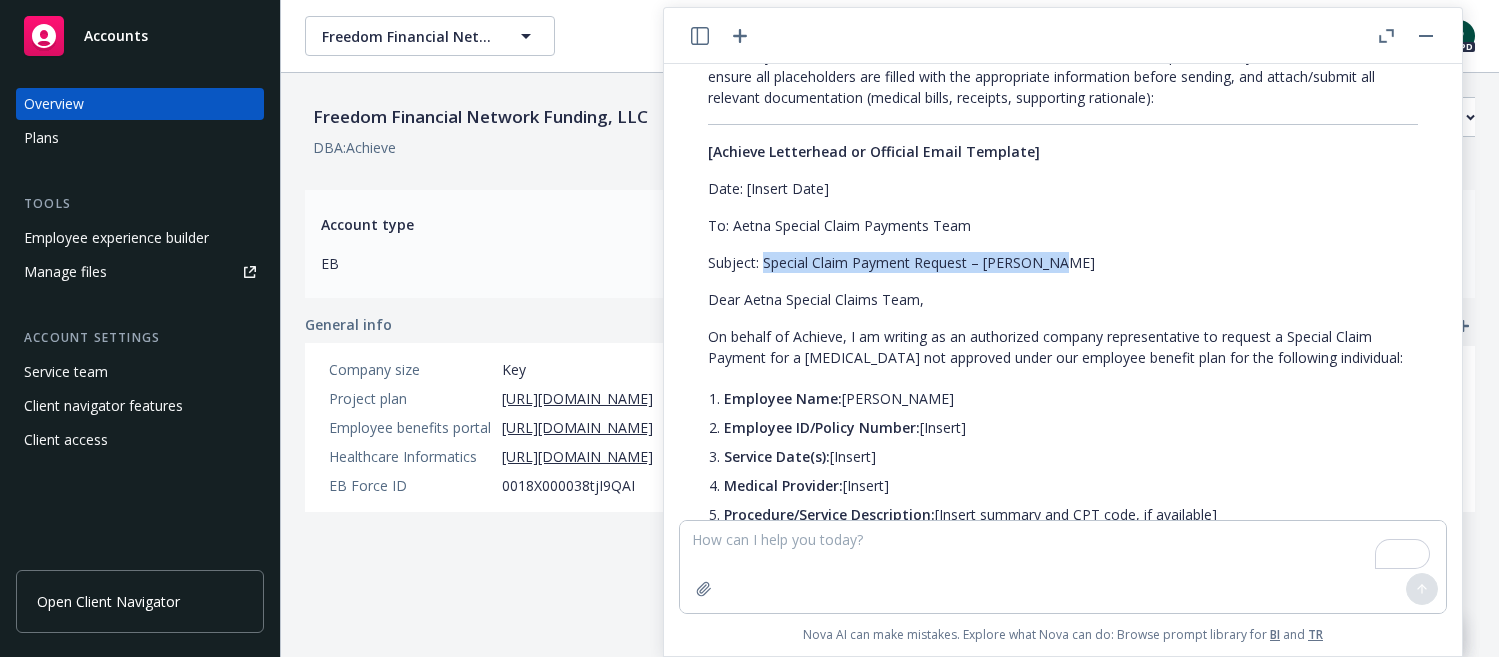 drag, startPoint x: 980, startPoint y: 267, endPoint x: 765, endPoint y: 266, distance: 215.00232 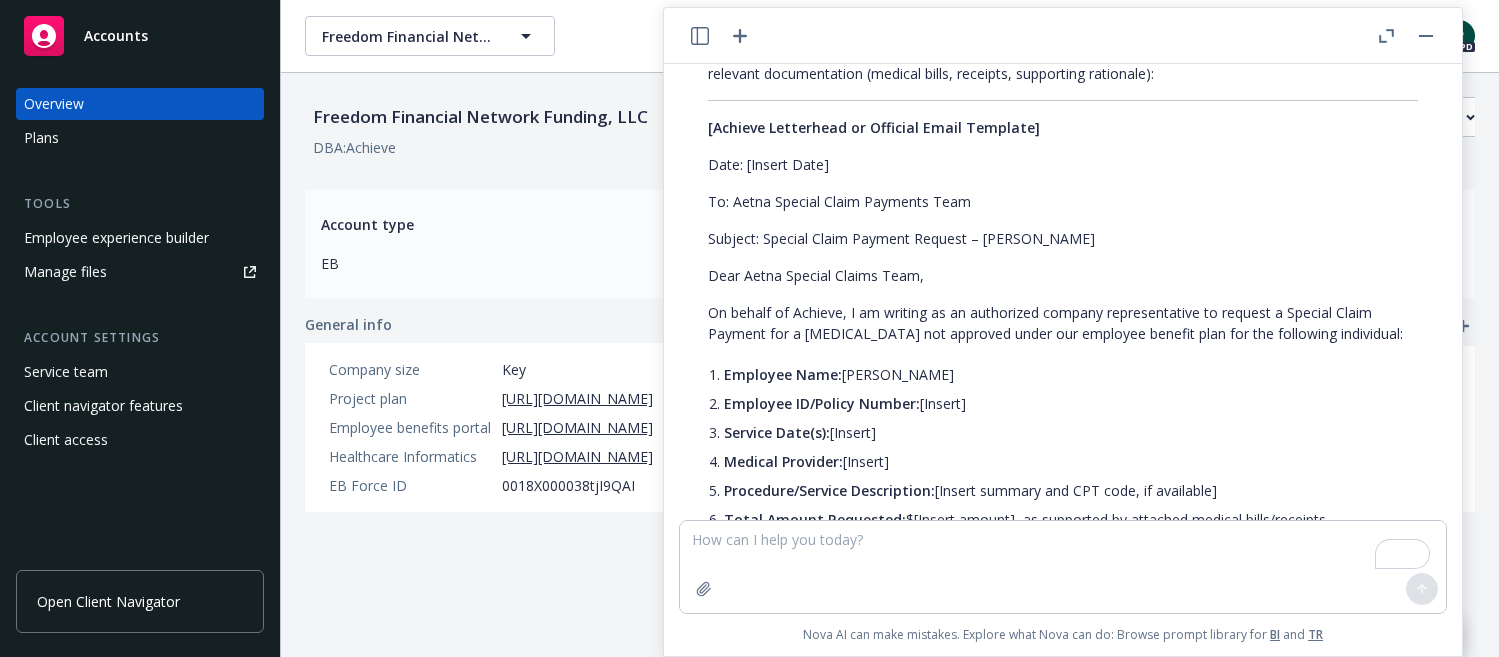 click on "Certainly. Below is a template for the written request Achieve should submit to Aetna to initiate a Special Claim Payment for [PERSON_NAME] [MEDICAL_DATA], in line with the procedures you described. Please ensure all placeholders are filled with the appropriate information before sending, and attach/submit all relevant documentation (medical bills, receipts, supporting rationale):
[Achieve Letterhead or Official Email Template]
Date: [Insert Date]
To: Aetna Special Claim Payments Team
Subject: Special Claim Payment Request – [PERSON_NAME]
Dear Aetna Special Claims Team,
On behalf of Achieve, I am writing as an authorized company representative to request a Special Claim Payment for a [MEDICAL_DATA] not approved under our employee benefit plan for the following individual:
Employee Name:  [PERSON_NAME]
Employee ID/Policy Number:  [Insert]
Service Date(s):  [Insert]
Medical Provider:  [Insert]
Procedure/Service Description:  [Insert summary and CPT code, if available]" at bounding box center (1063, 625) 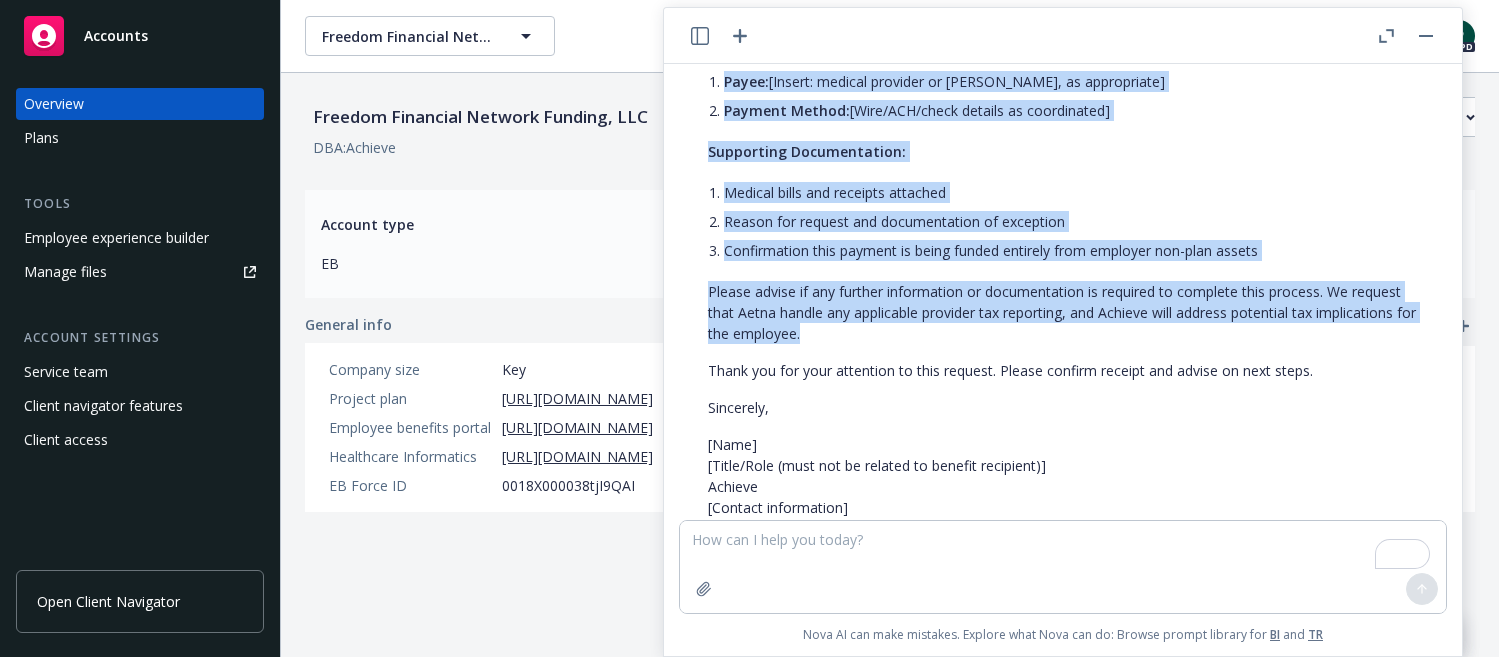 scroll, scrollTop: 2985, scrollLeft: 0, axis: vertical 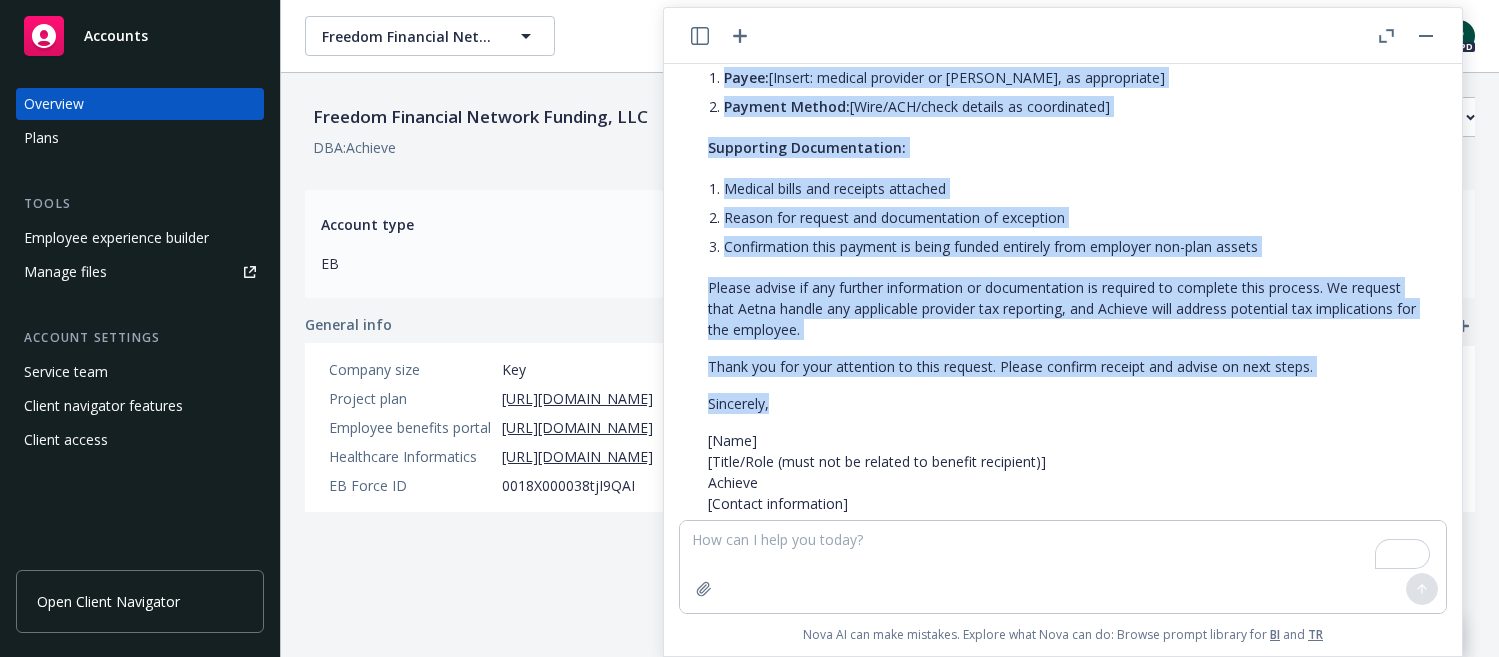 drag, startPoint x: 729, startPoint y: 308, endPoint x: 1390, endPoint y: 398, distance: 667.09894 